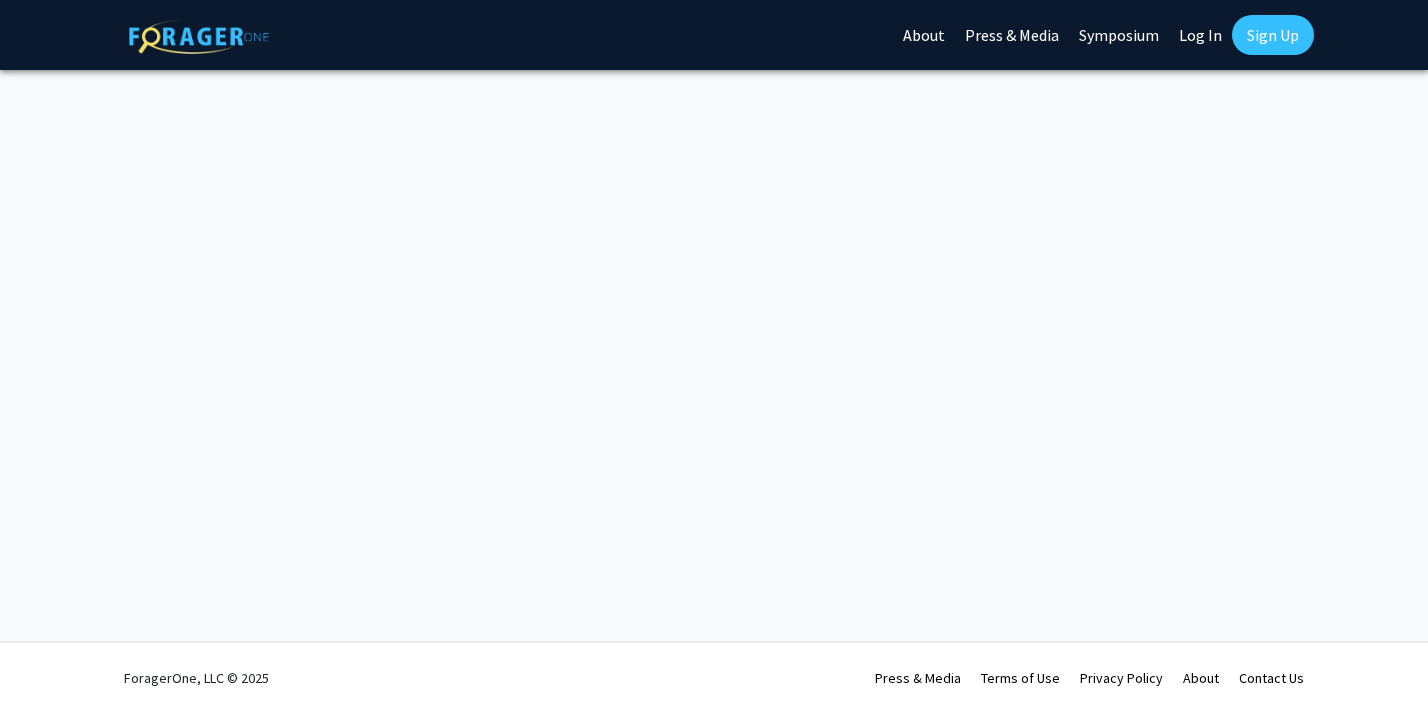 scroll, scrollTop: 0, scrollLeft: 0, axis: both 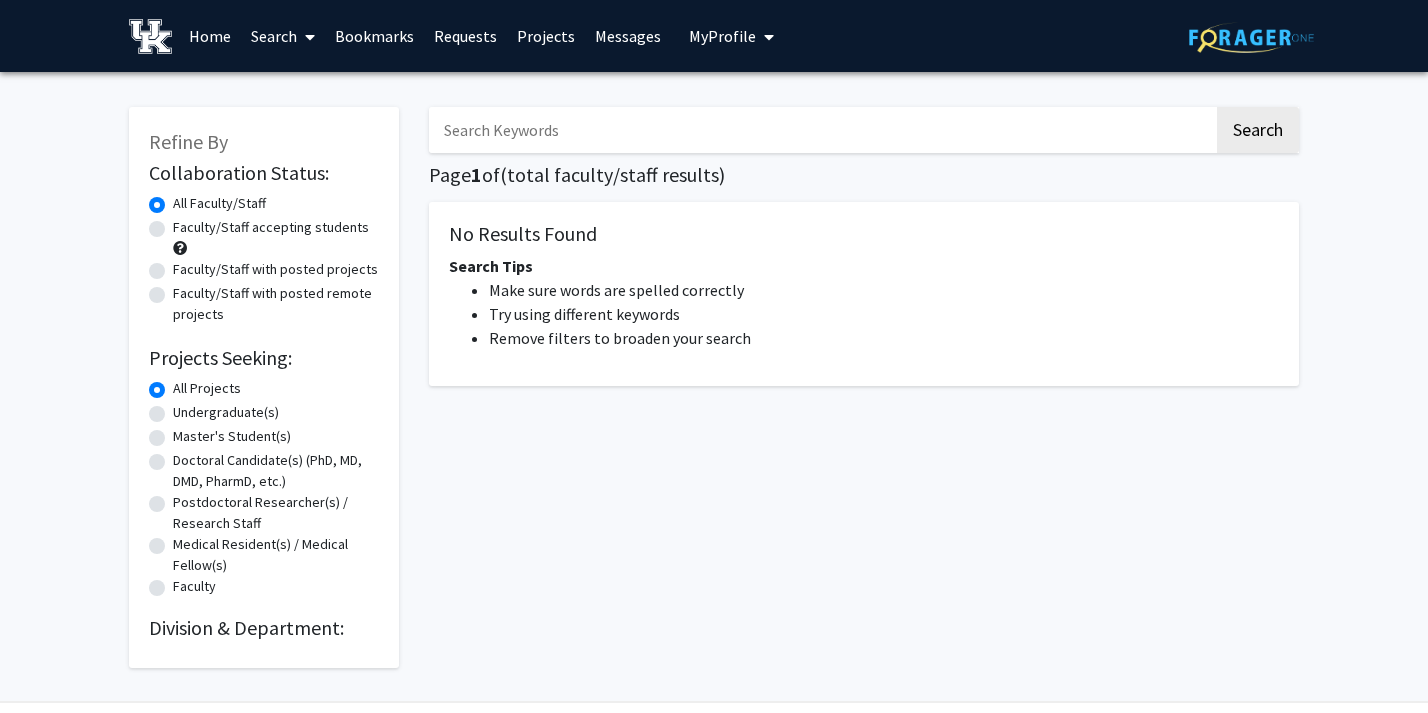 click at bounding box center [765, 37] 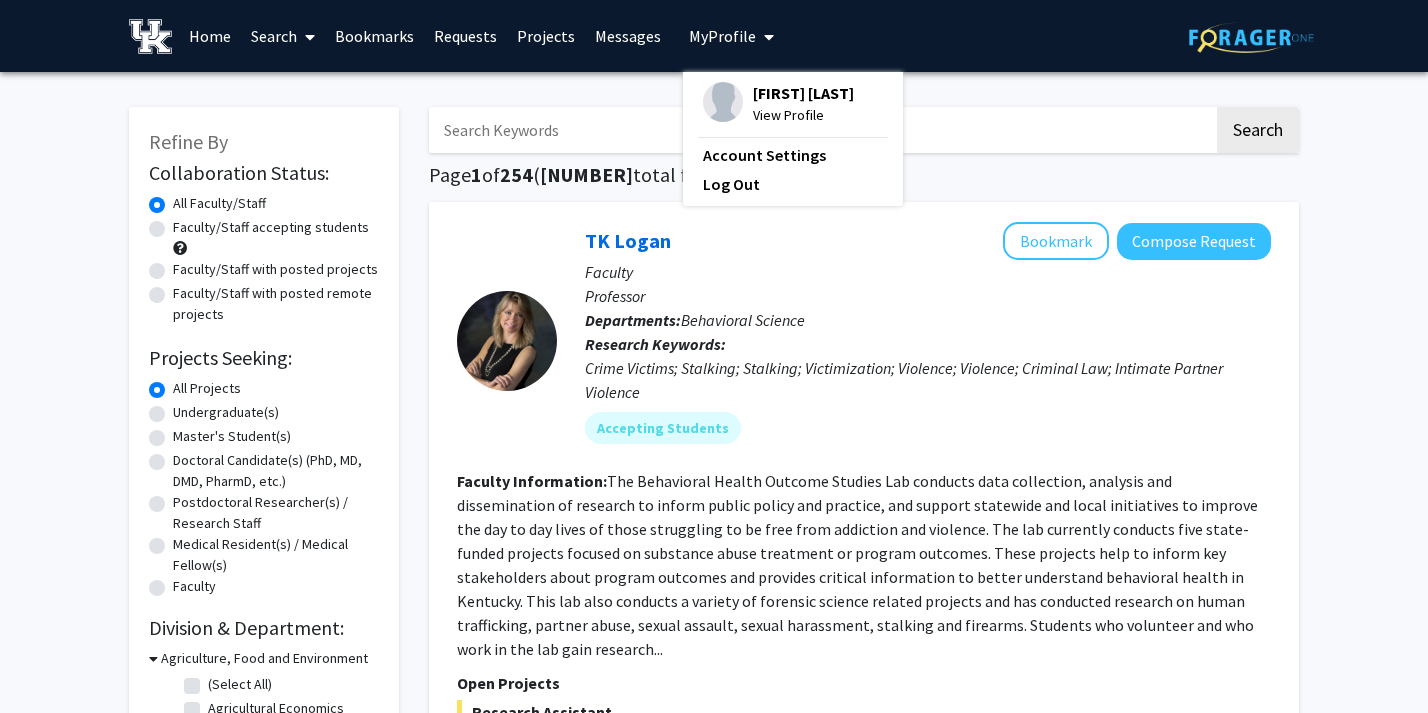 click on "[FIRST] [LAST]" at bounding box center (803, 93) 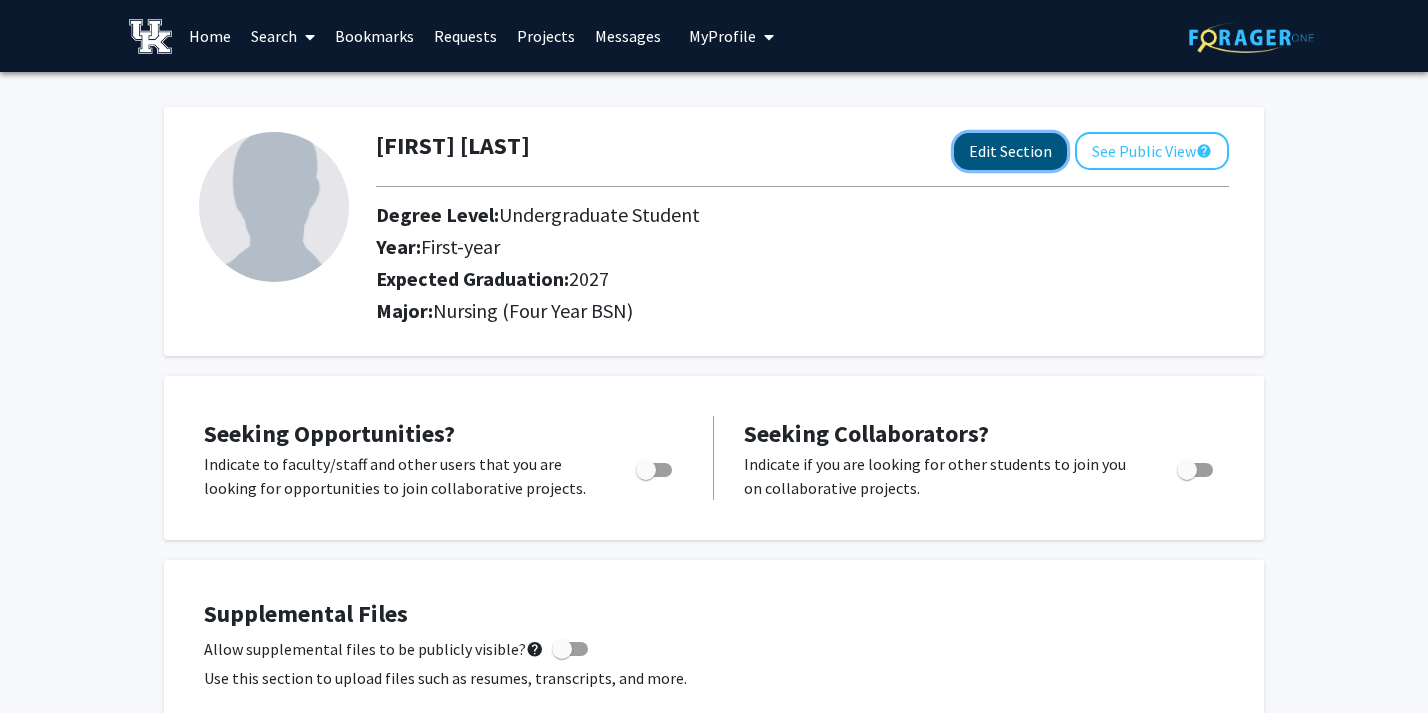 click on "Edit Section" 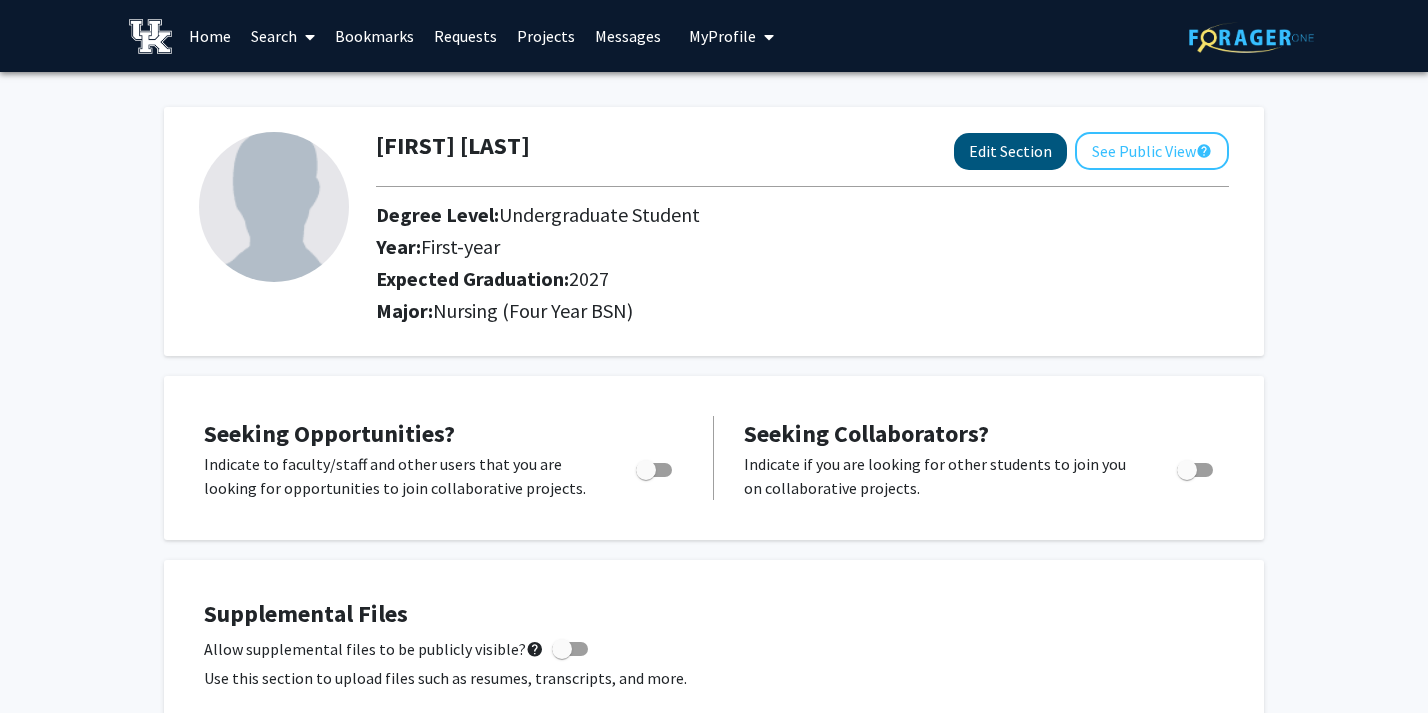 select on "[AGE] year" 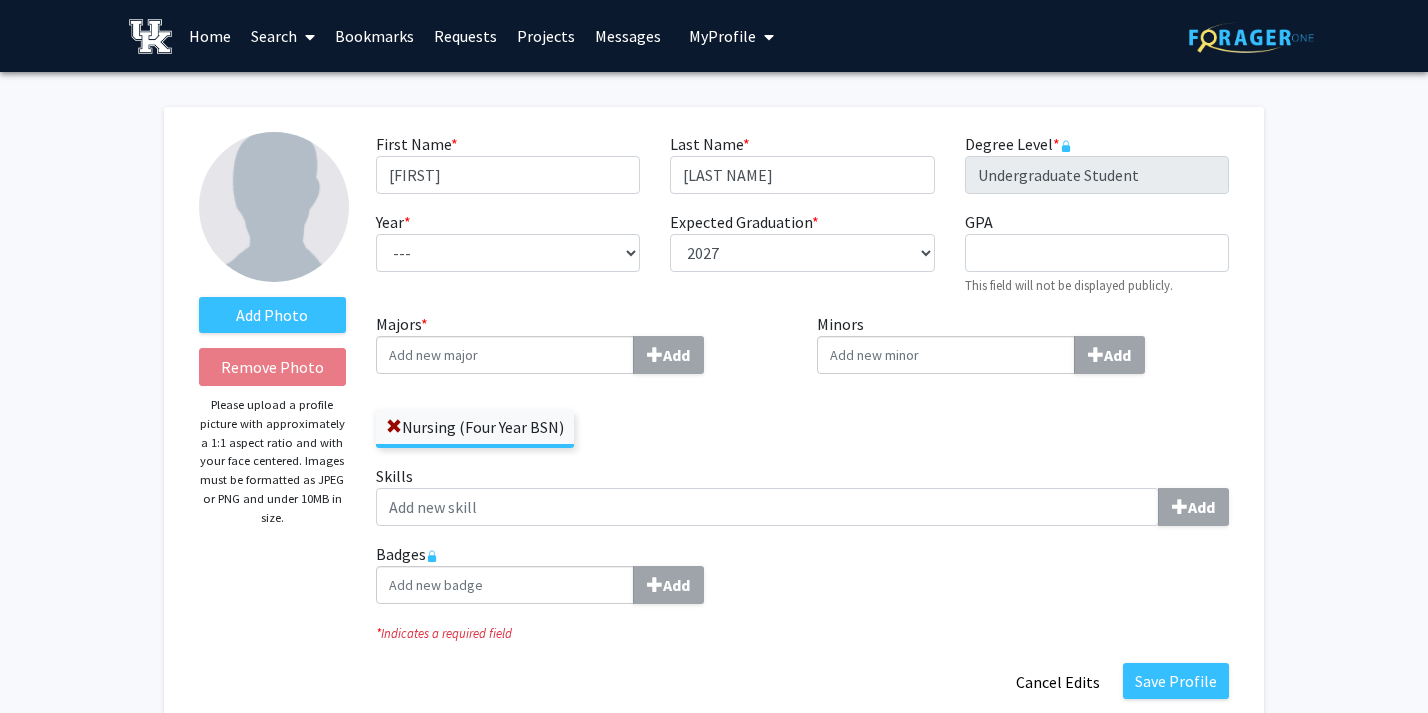 click on "Nursing (Four Year BSN)" 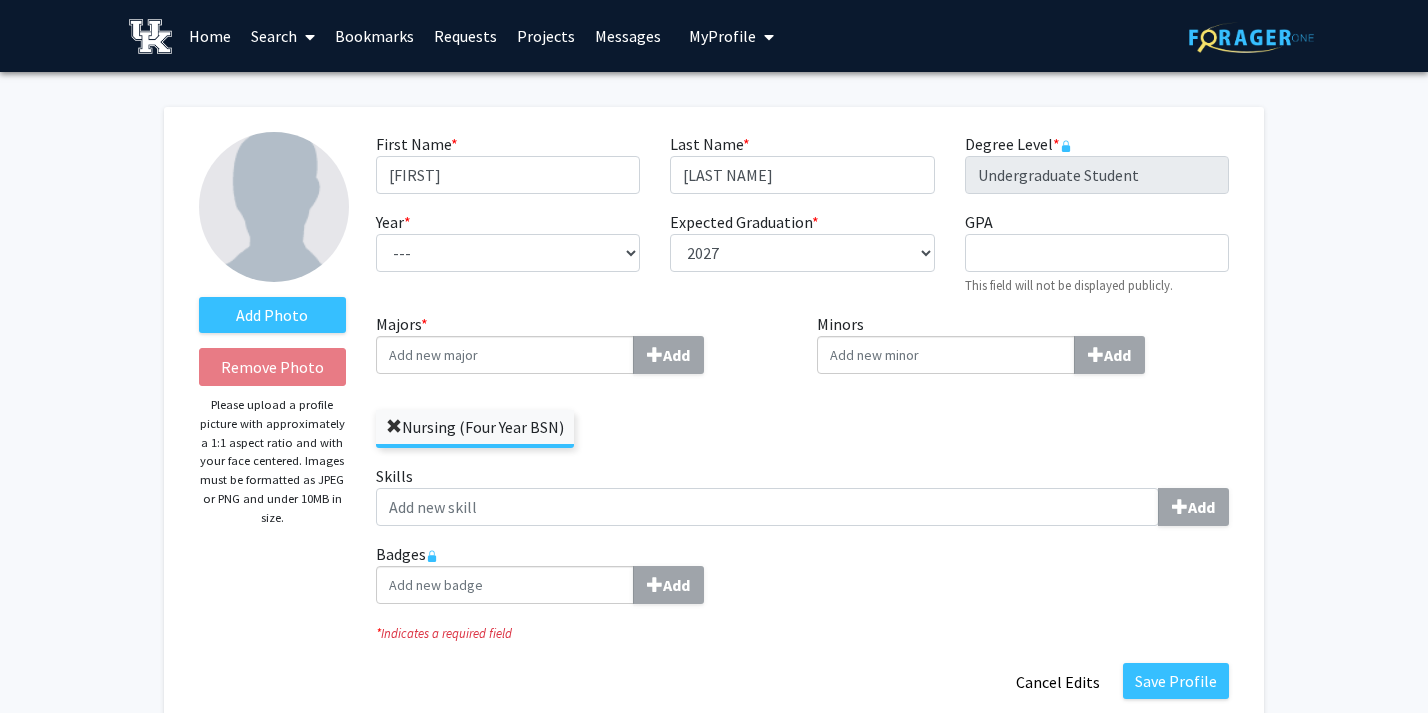 click 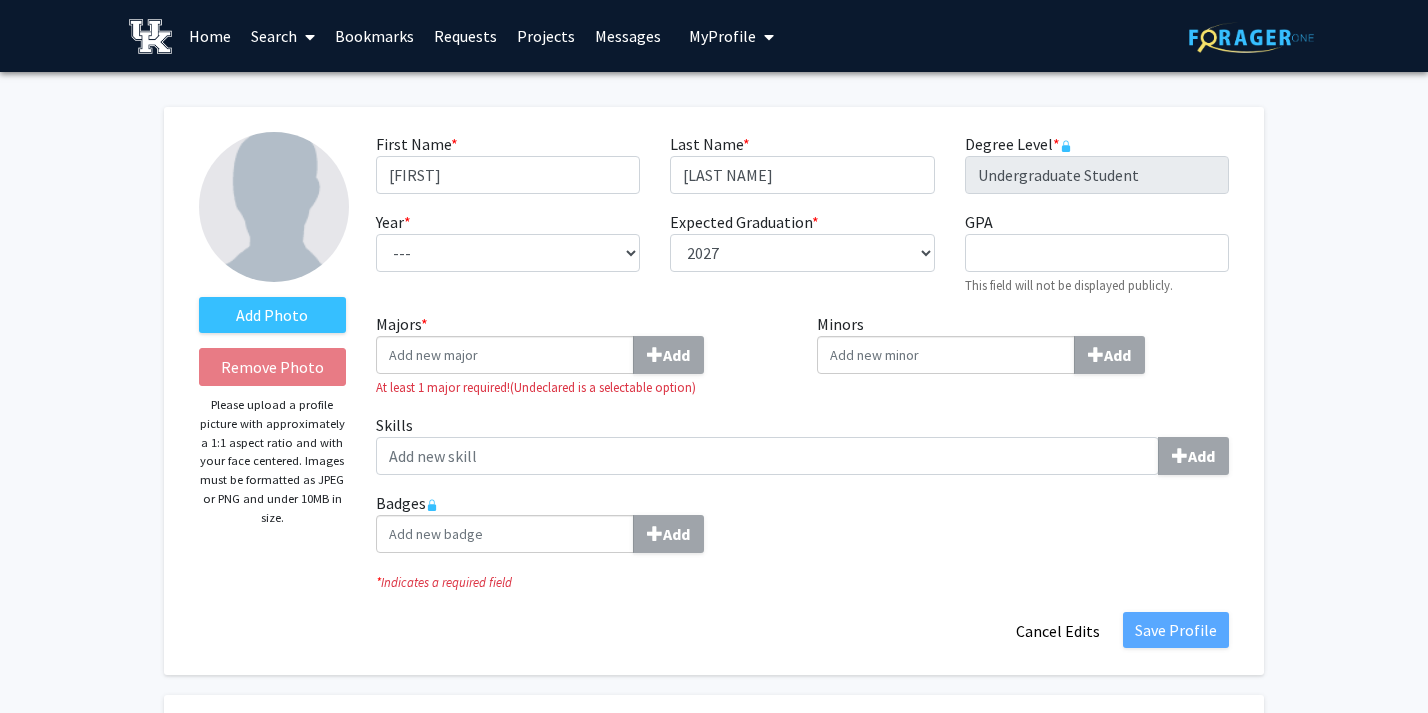 click on "Majors  * Add" 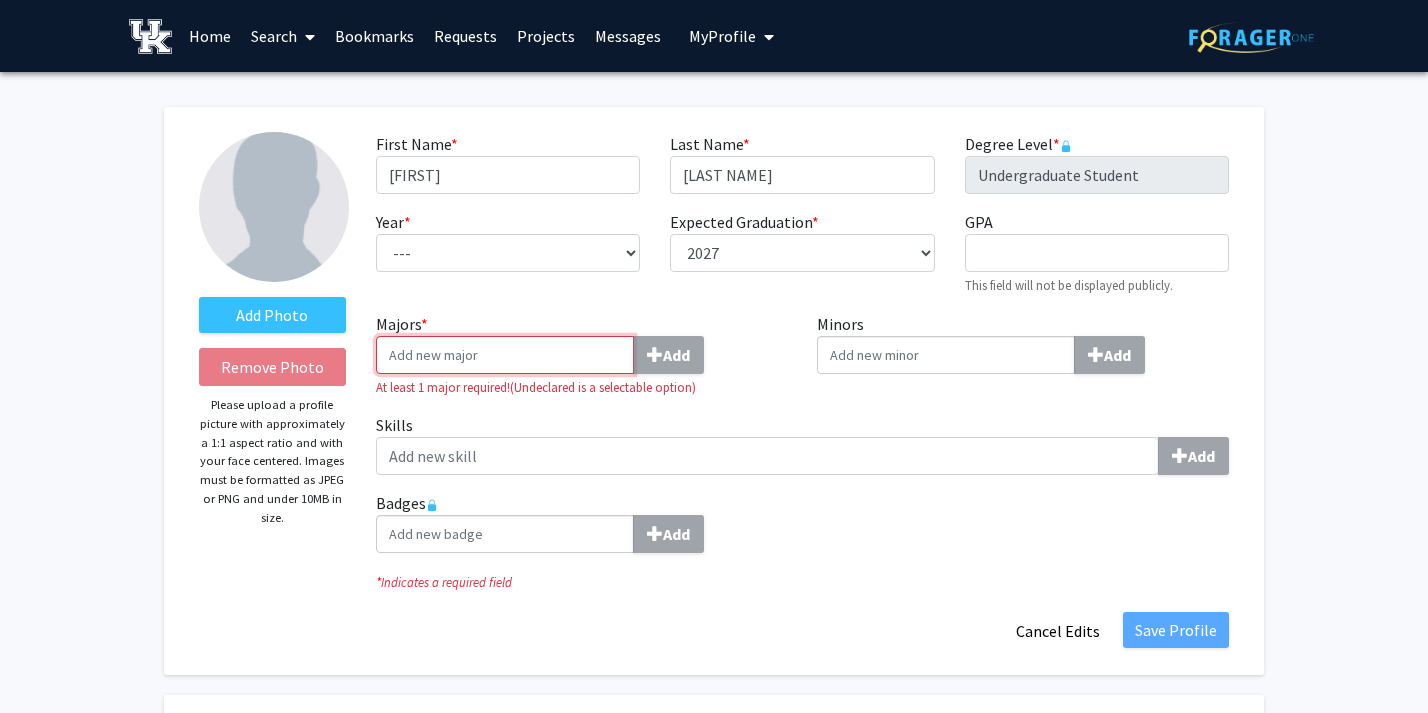 click on "Majors  * Add" at bounding box center (505, 355) 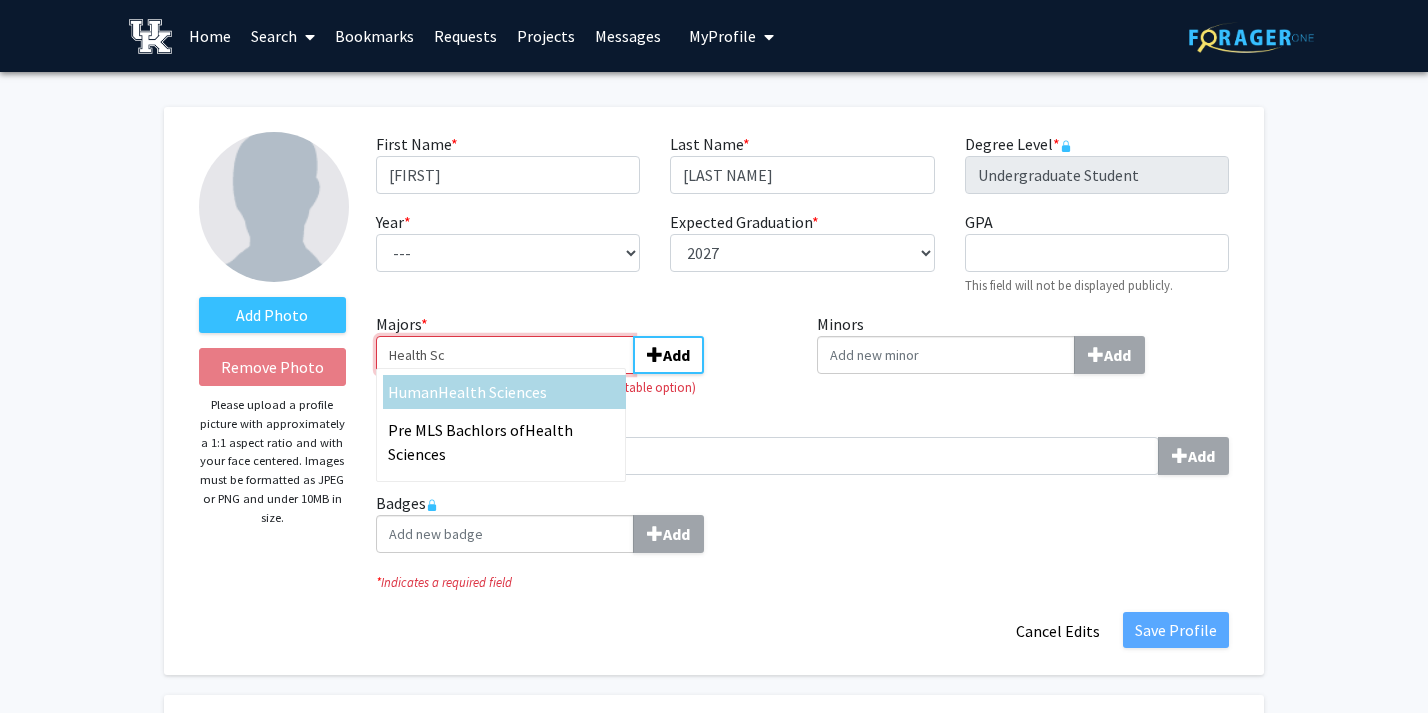 type on "Health Sc" 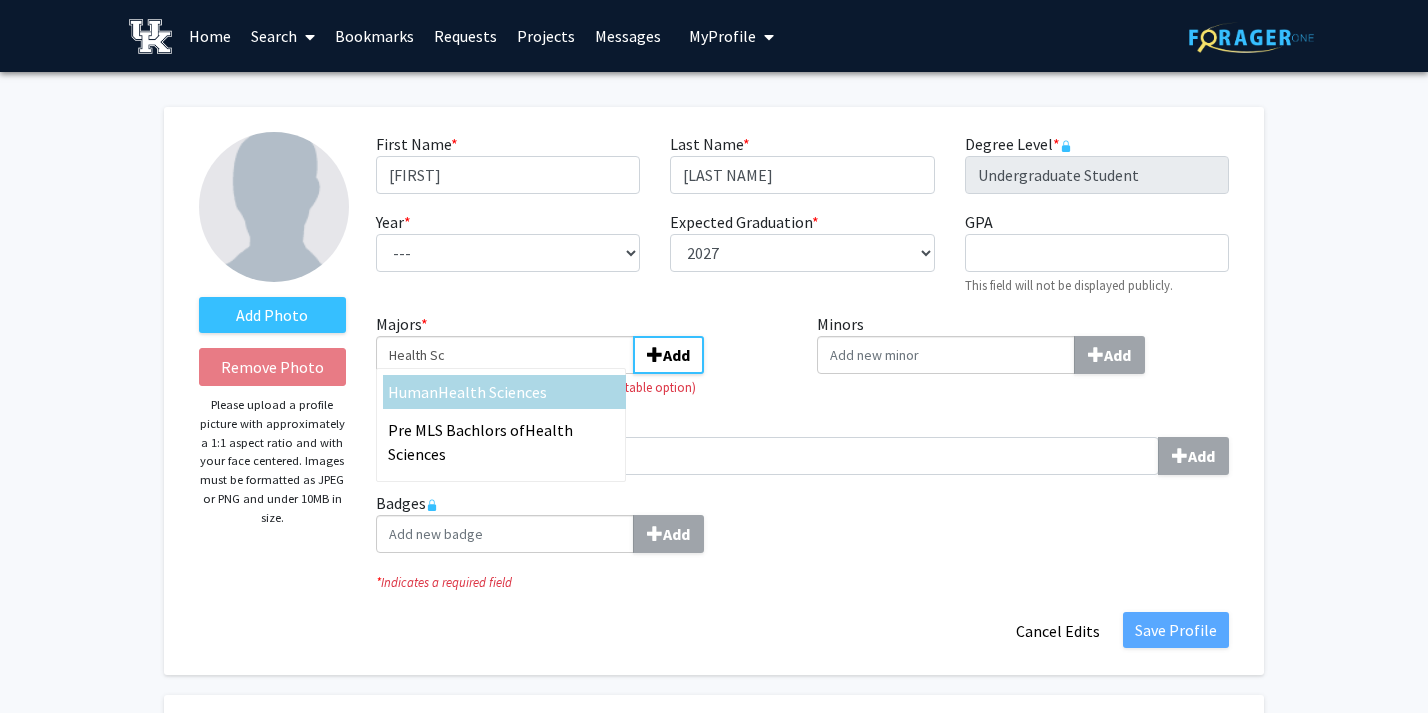 click on "[FIRST] [LAST] Human Health Sciences Pre MLS Bachlors of Health Sciences" at bounding box center [501, 425] 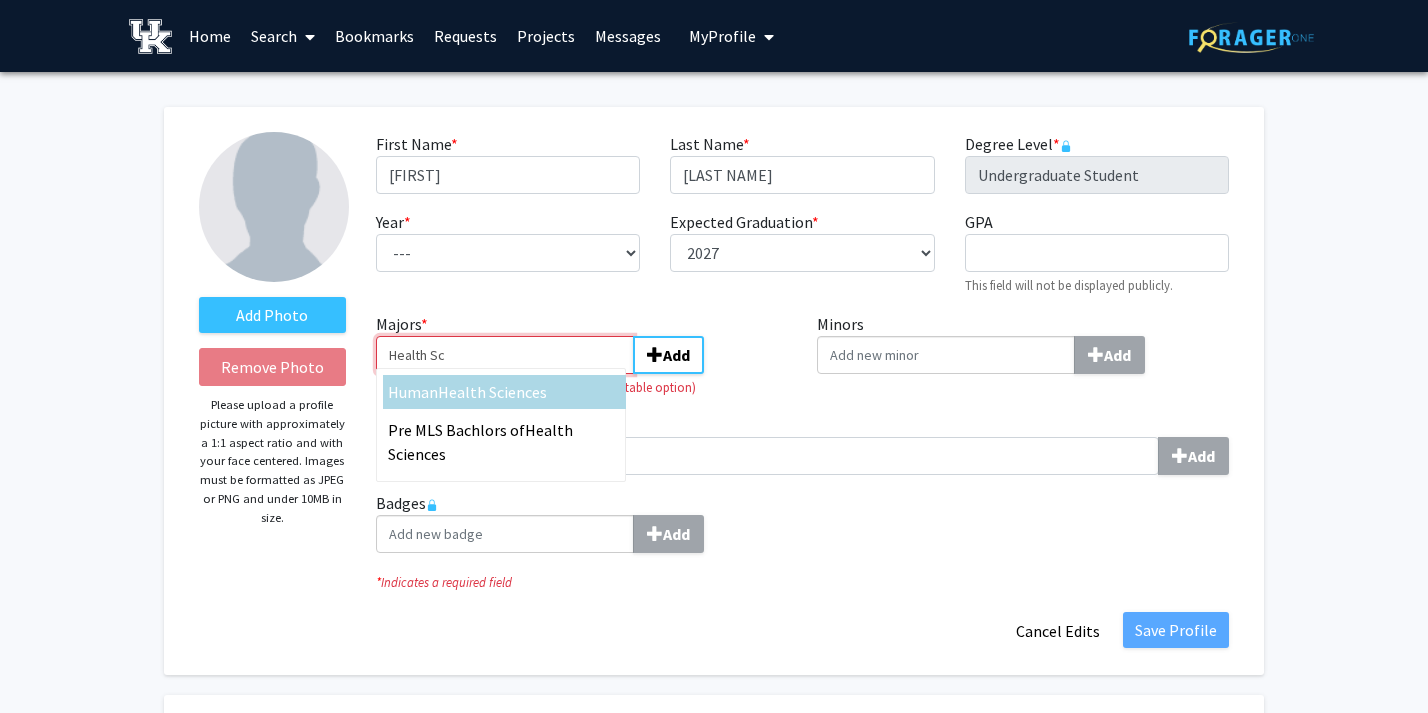 click on "Health Sc" at bounding box center (505, 355) 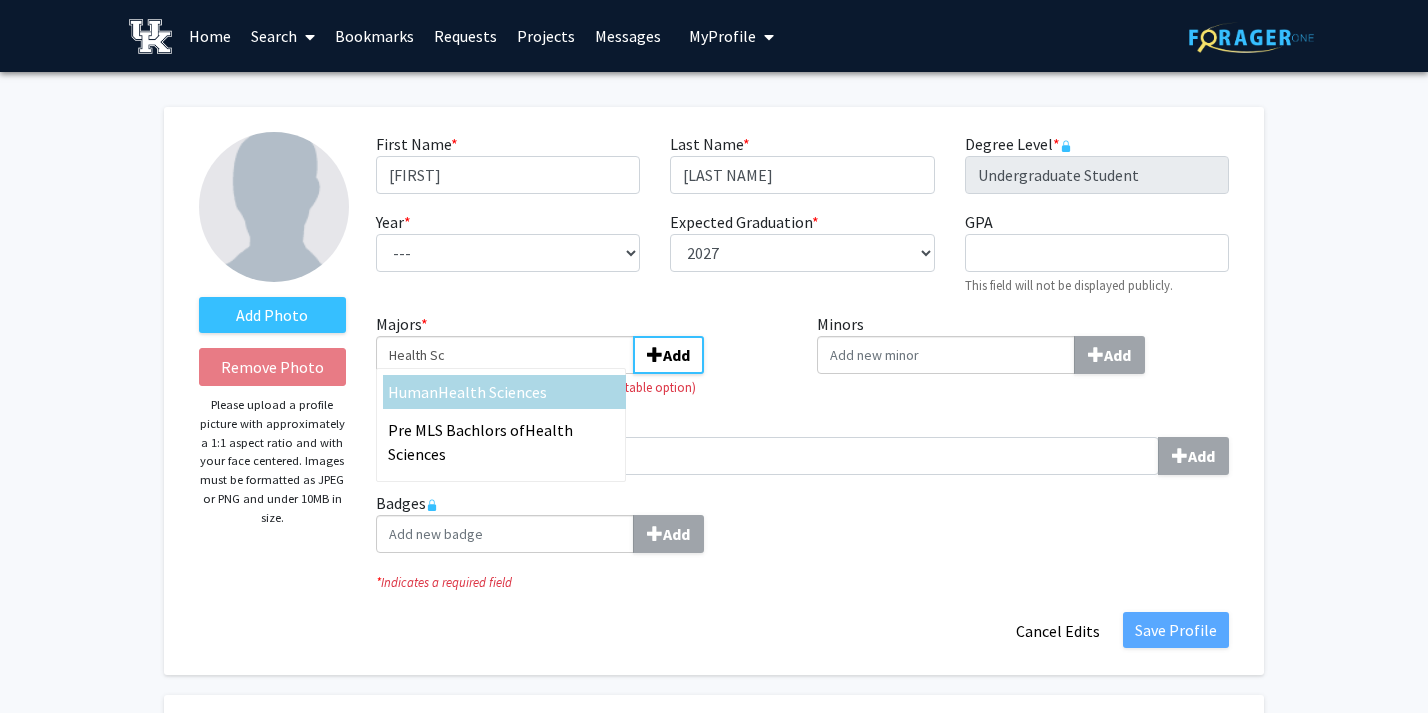 click on "Health Sc" at bounding box center [471, 392] 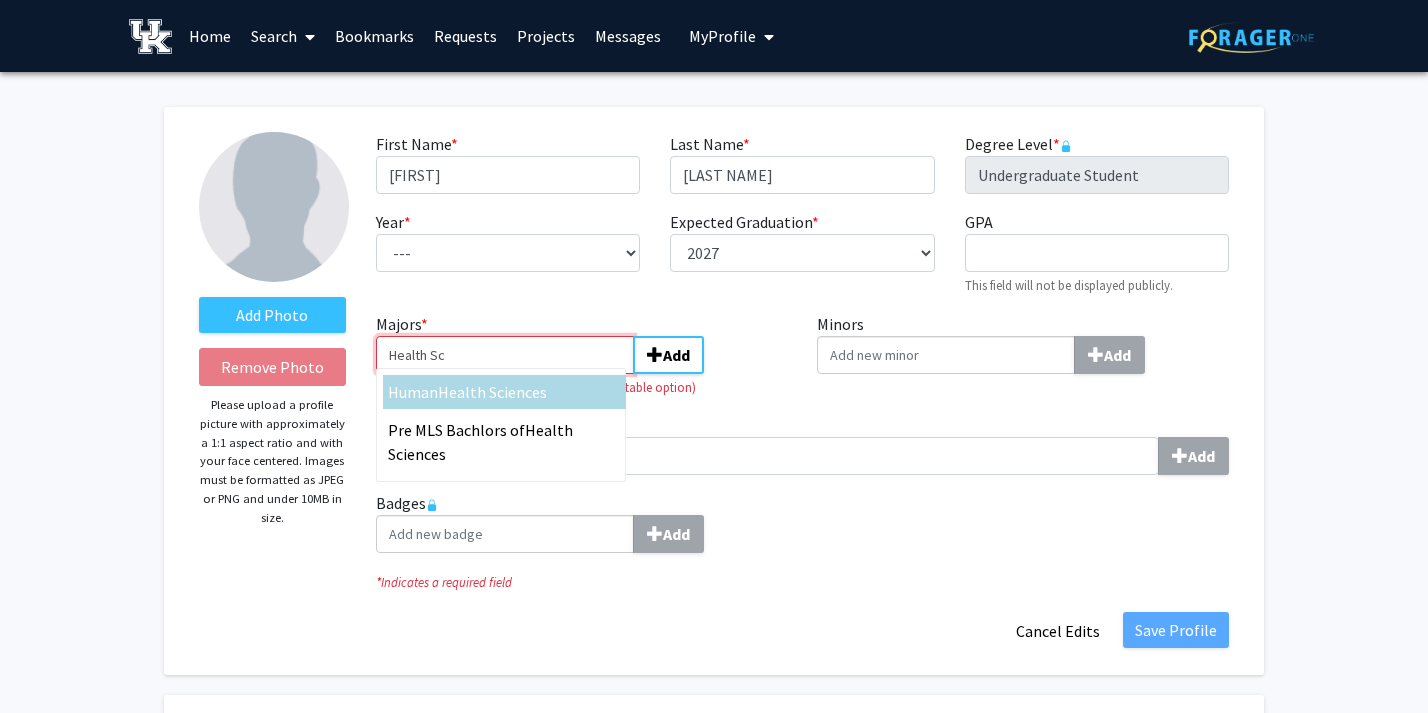 click on "Health Sc" at bounding box center [505, 355] 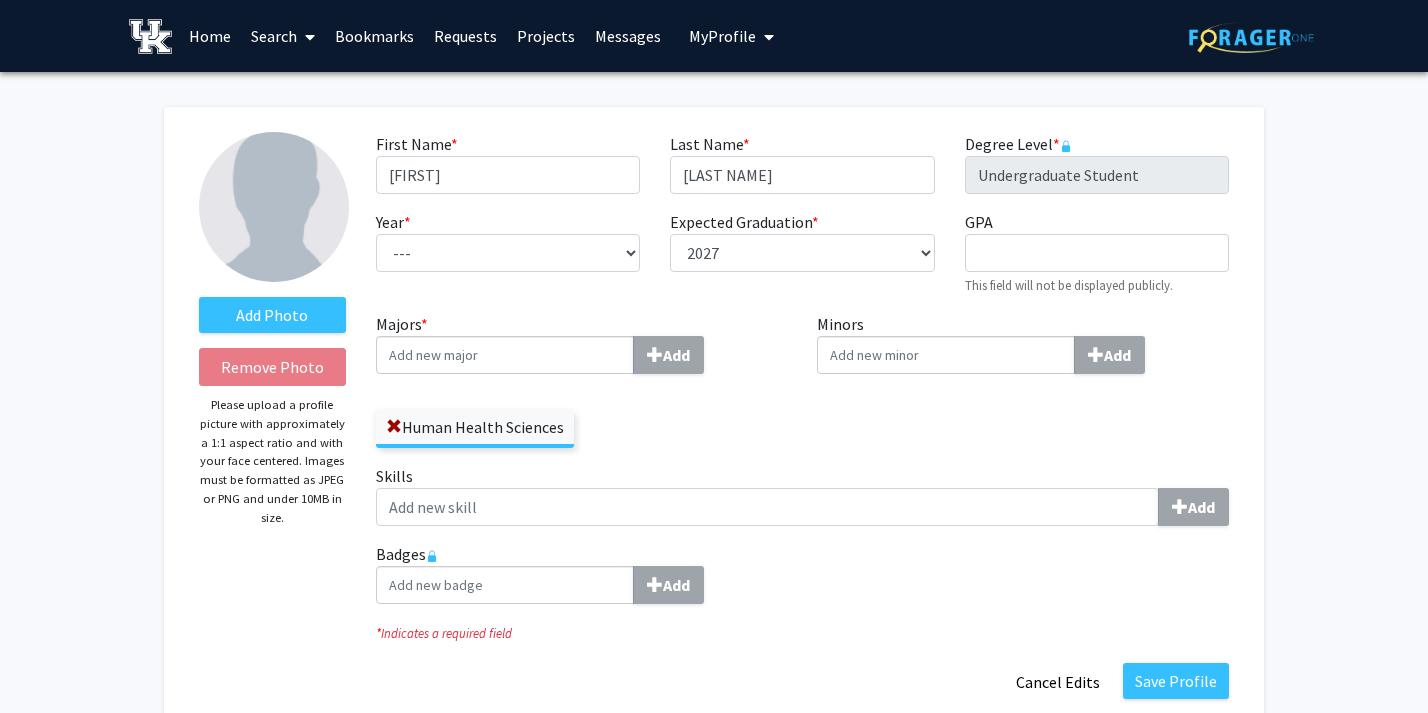 click on "Home" at bounding box center (210, 36) 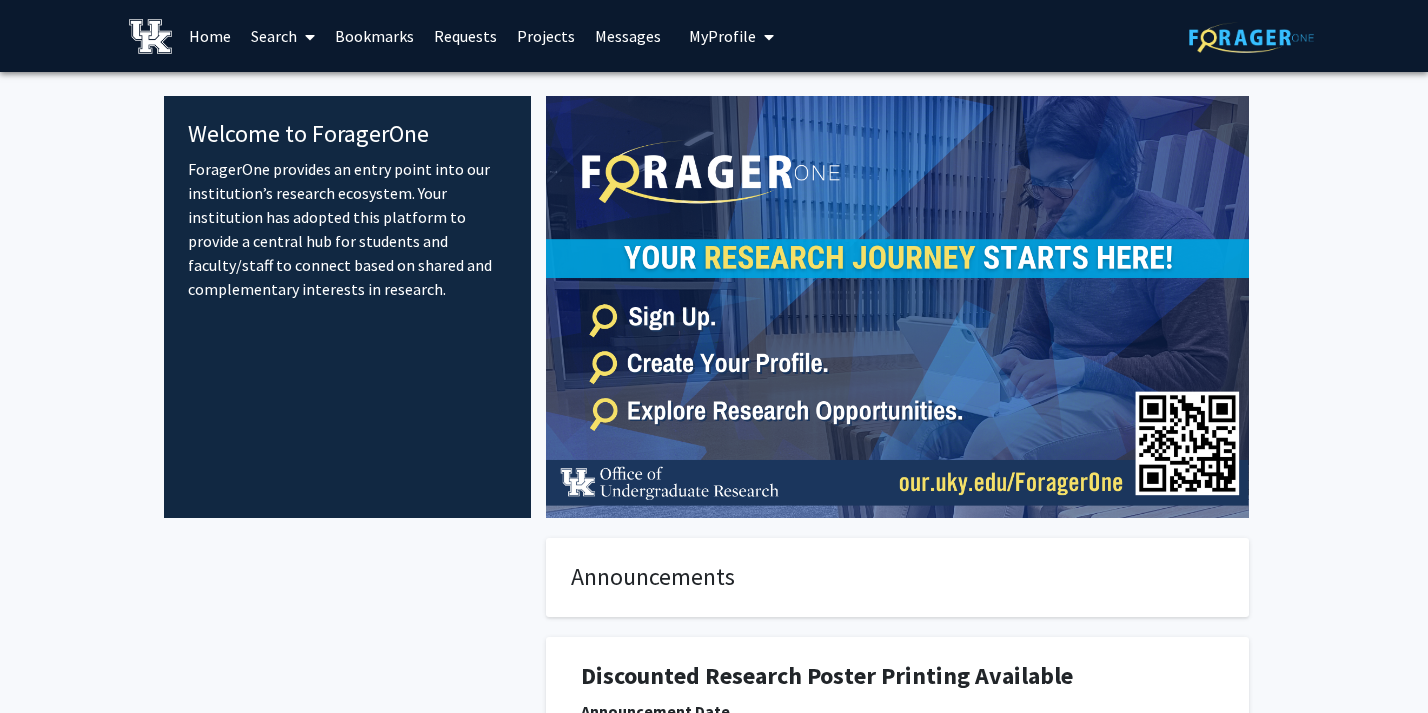 click on "Bookmarks" at bounding box center (374, 36) 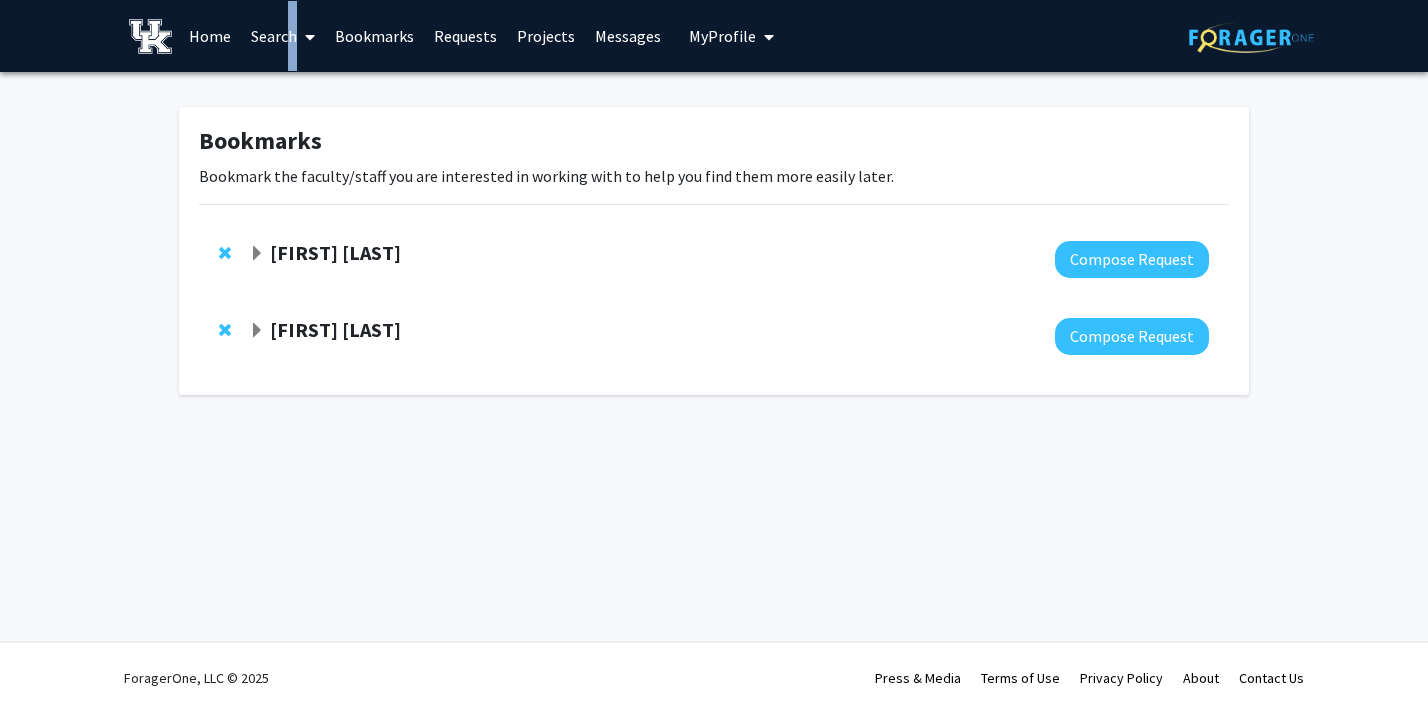 click on "Search" at bounding box center (283, 36) 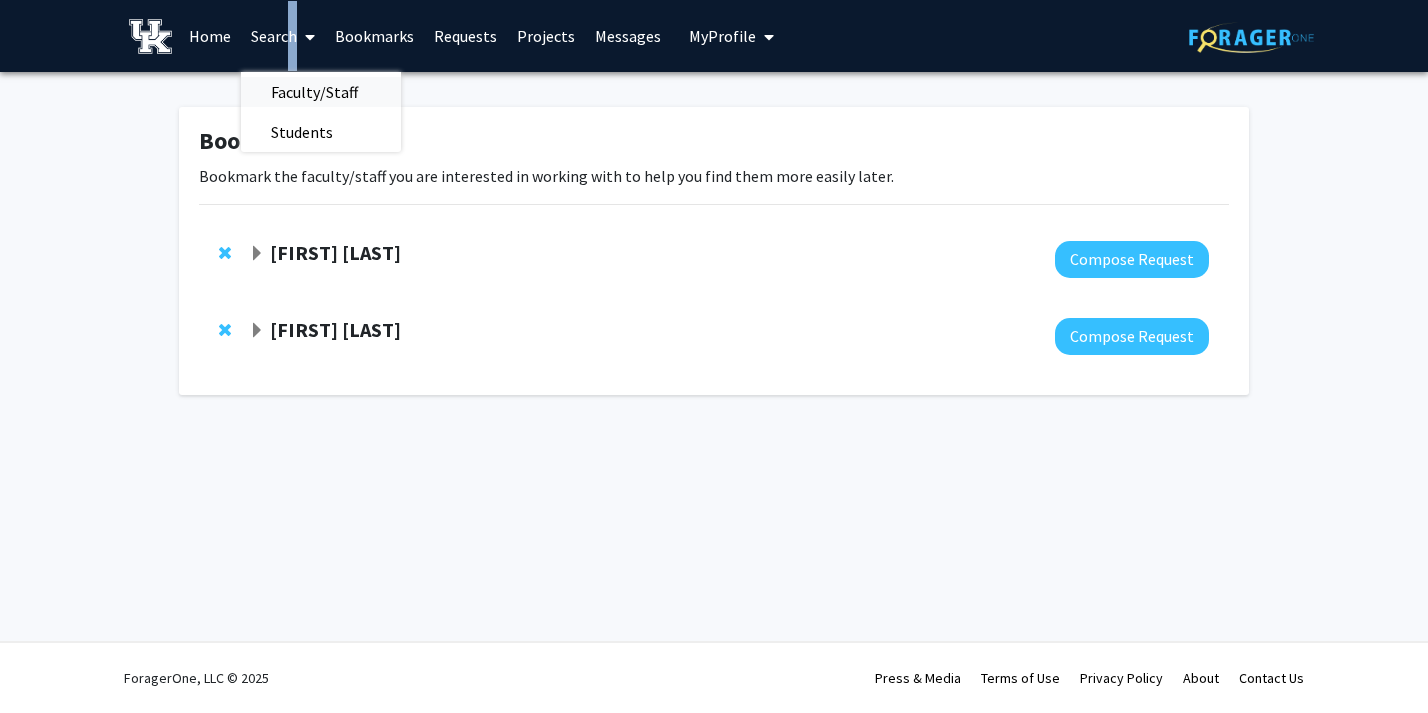 click on "Faculty/Staff" at bounding box center (314, 92) 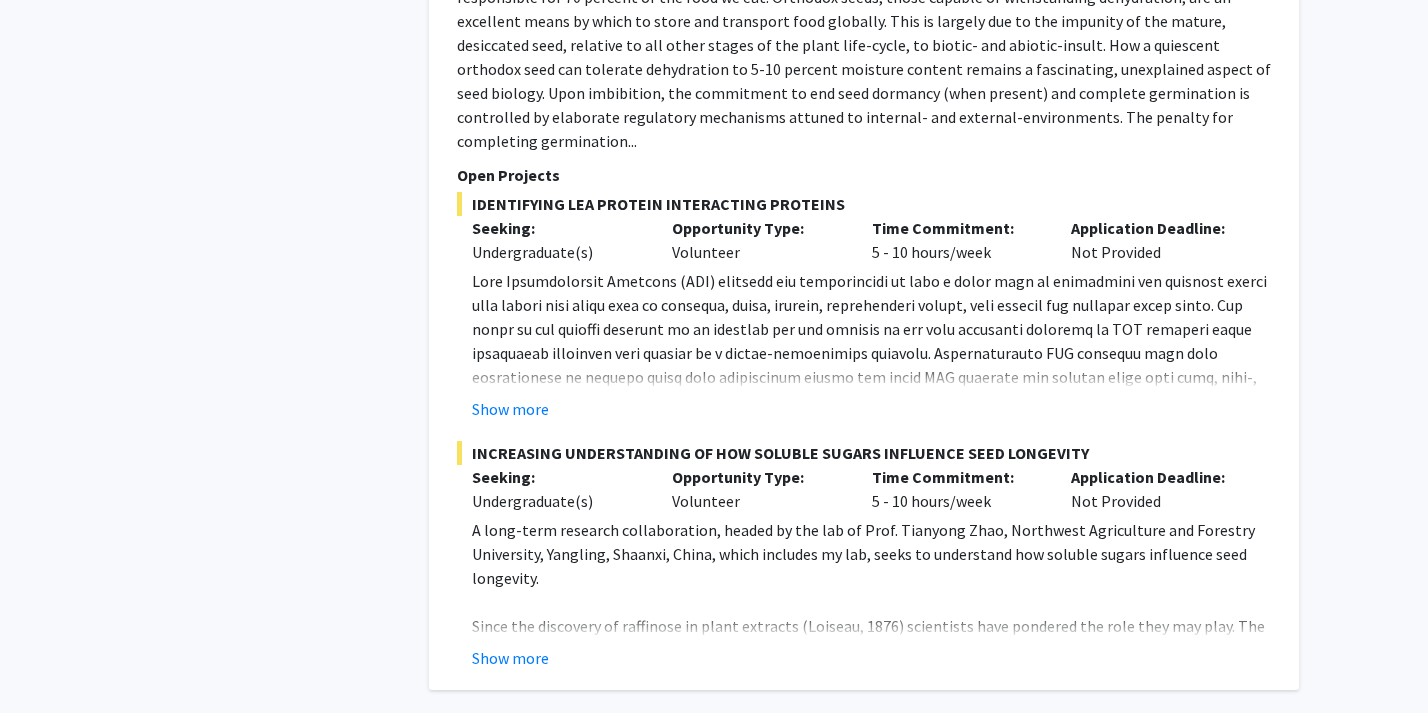 scroll, scrollTop: 10824, scrollLeft: 0, axis: vertical 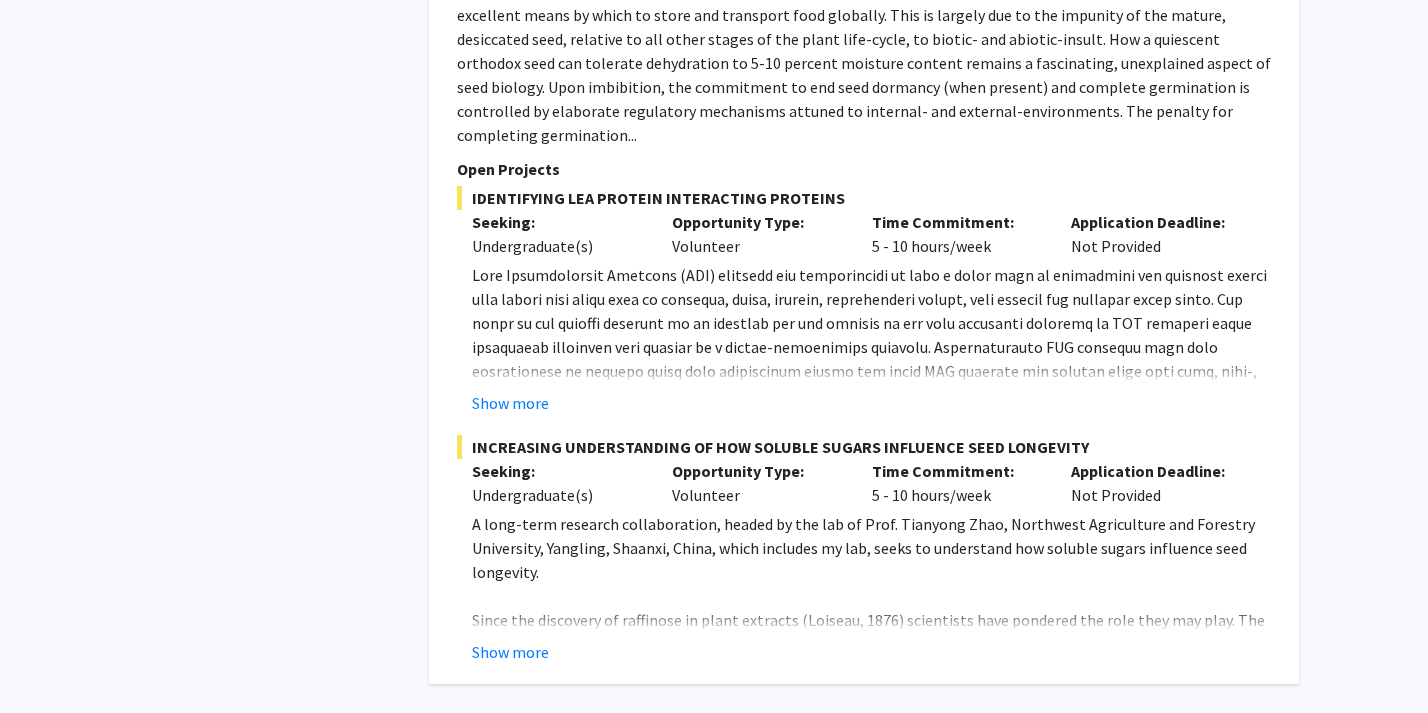click on "« Previous  1   2   3   4   5  ...  254  Next »" 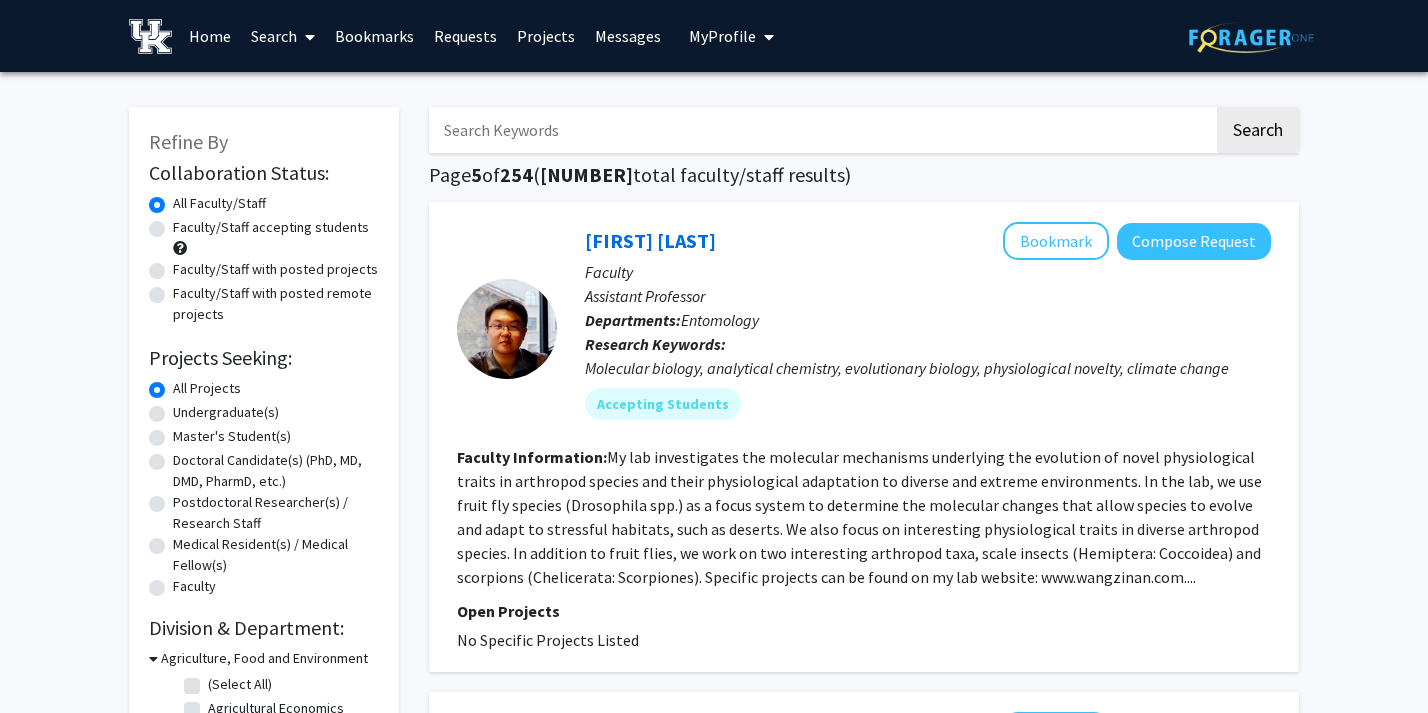 click on "[FIRST] [LAST]   Bookmark
Compose Request" 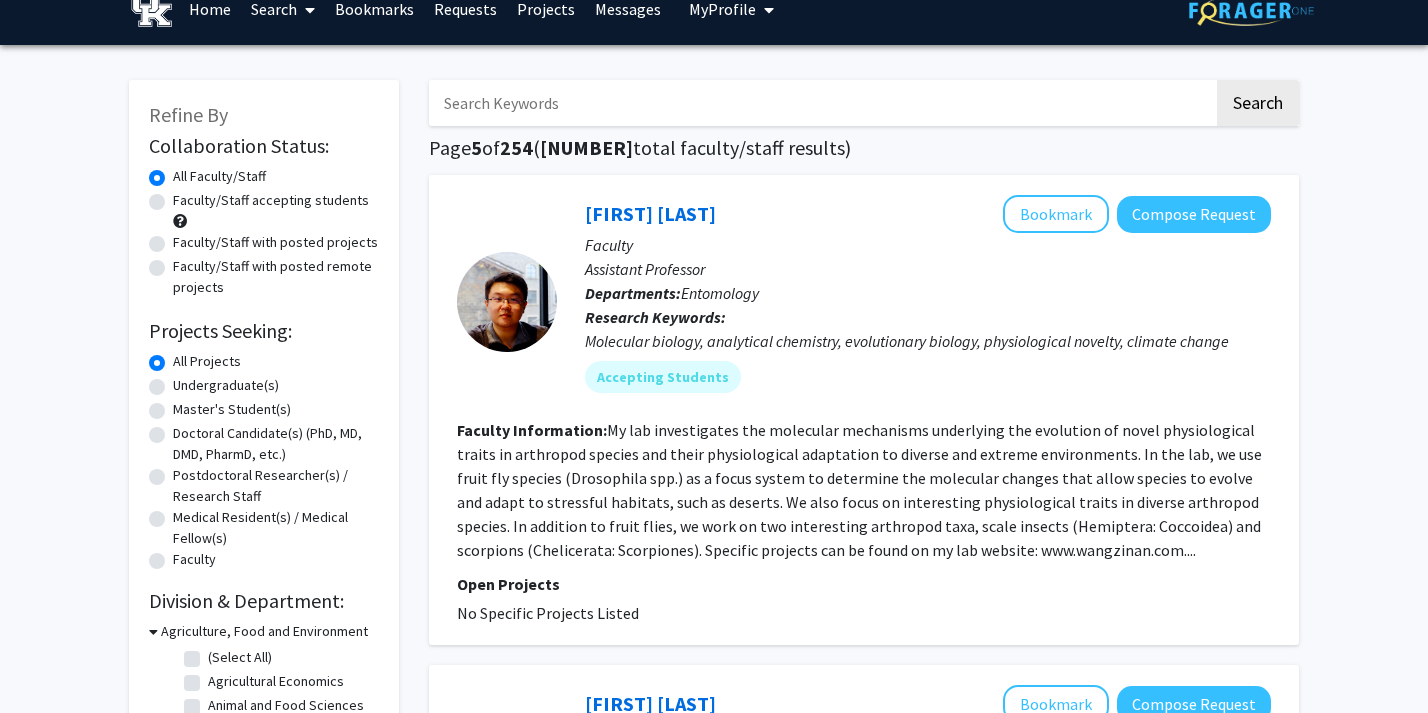 scroll, scrollTop: 0, scrollLeft: 0, axis: both 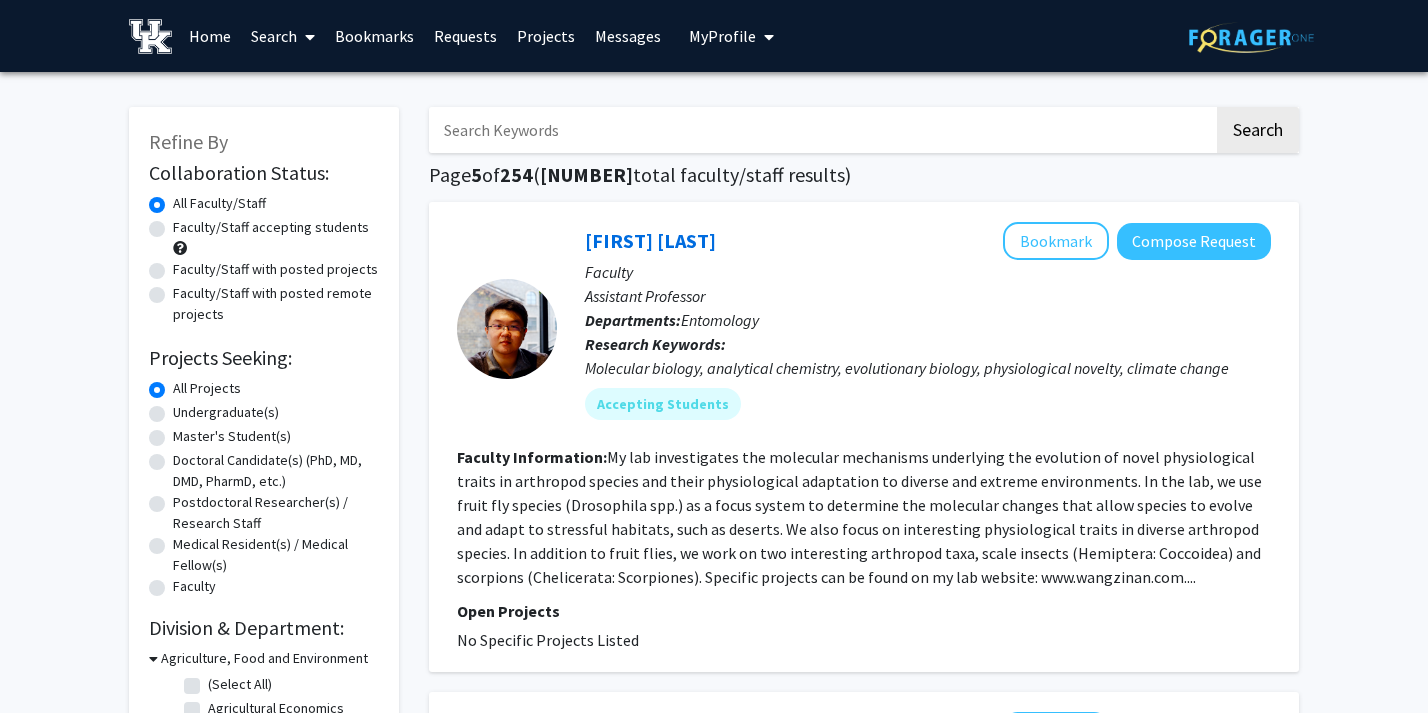click at bounding box center (310, 37) 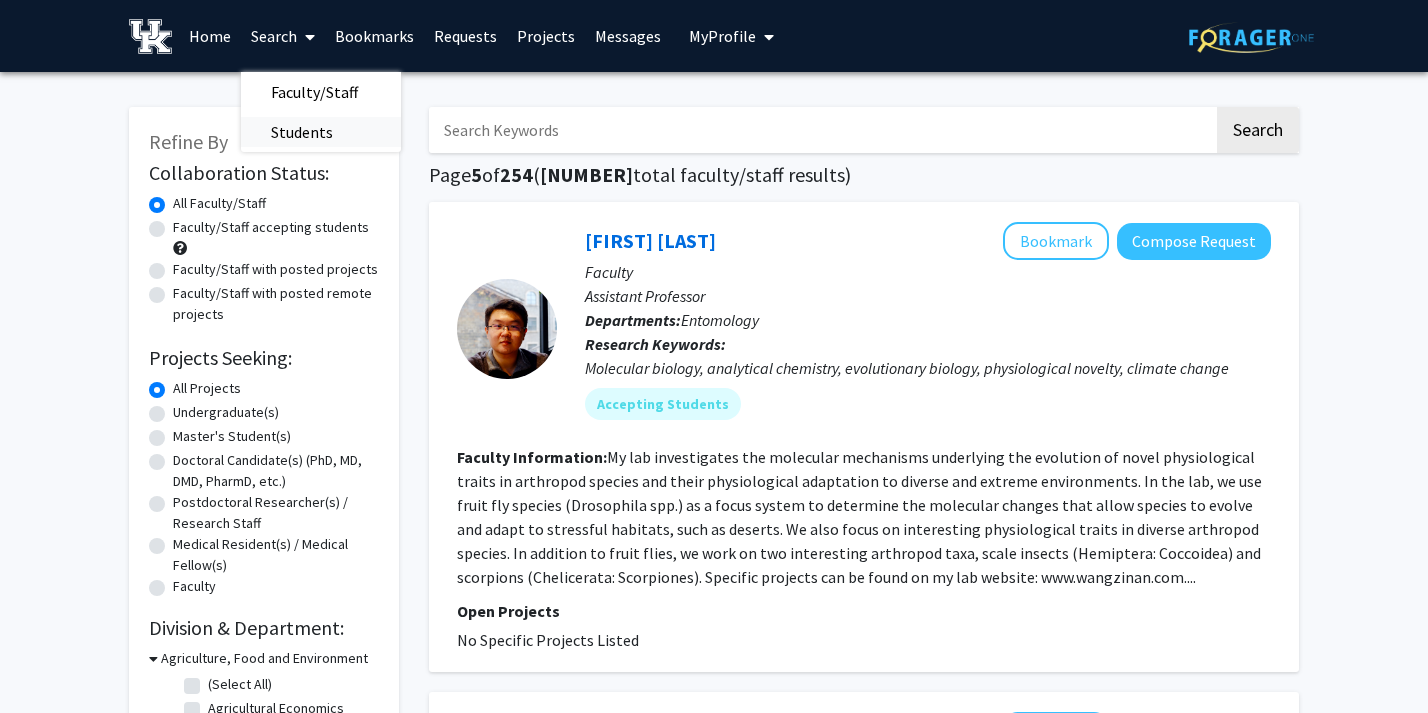 click on "Students" at bounding box center (302, 132) 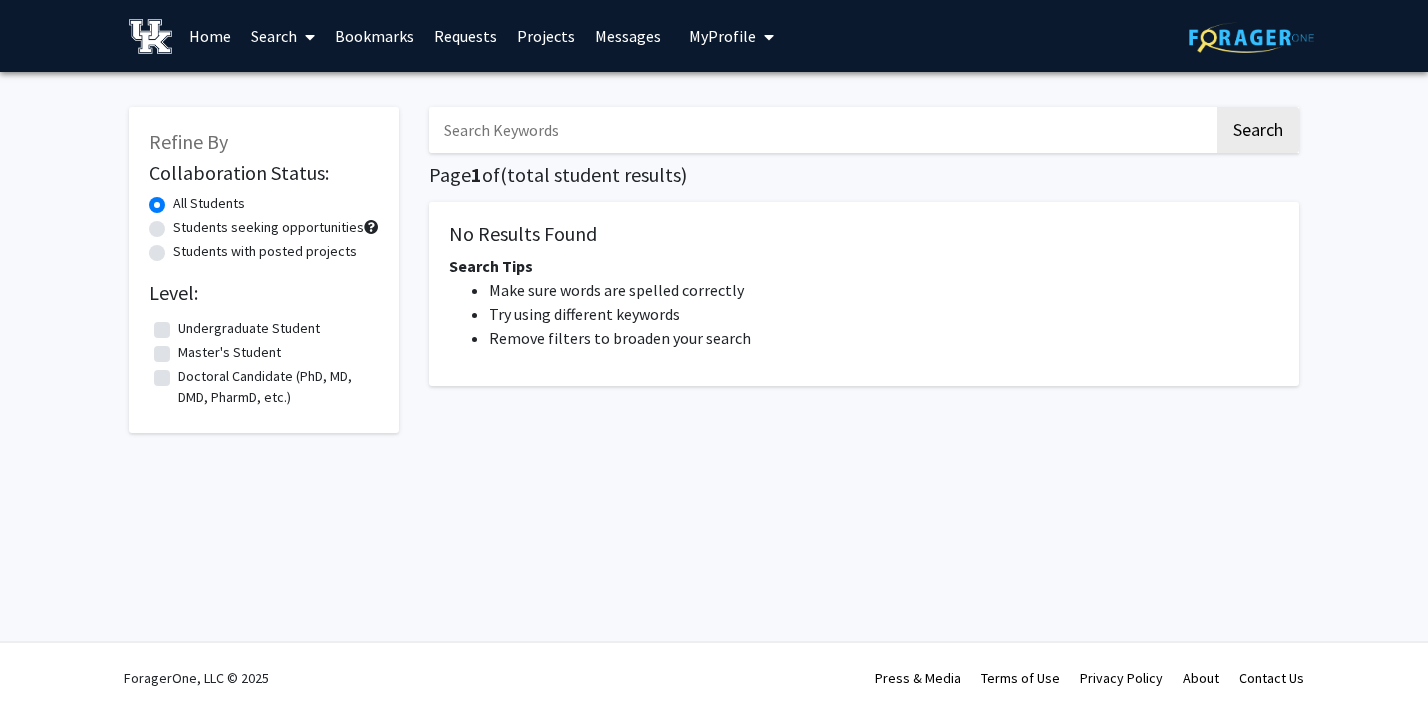 click at bounding box center (821, 130) 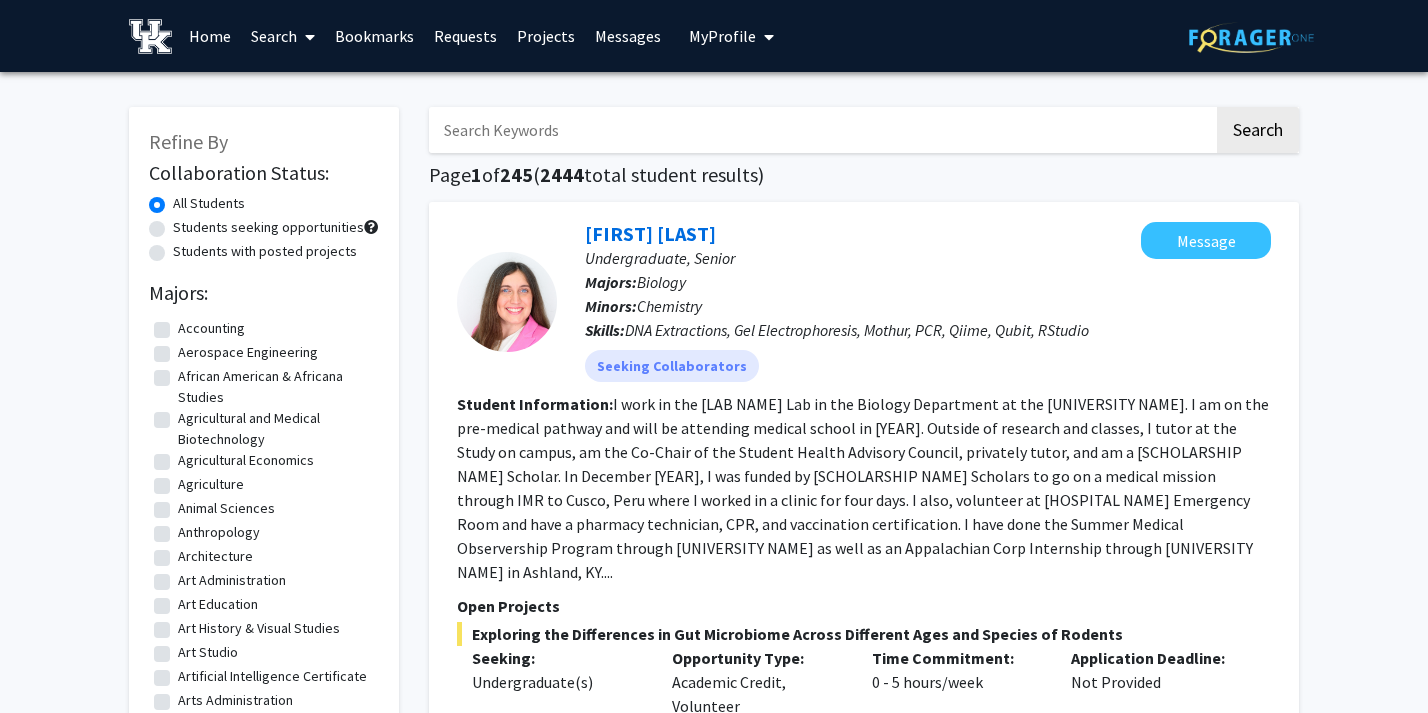 click on "[FIRST] [LAST]  Undergraduate, Senior Majors:  Biology Minors:  Chemistry Skills:  DNA Extractions, Gel Electrophoresis, Mothur, PCR, Qiime, Qubit, RStudio Seeking Collaborators  Message  Student Information:  I work in the Weisrock Lab in the Biology Department at the University of Kentucky. I am on the pre-medical pathway and will be attending medical school in [YEAR]. Outside of research and classes, I tutor at the Study on campus, am the Co-Chair of the Student Health Advisory Council, privately tutor, and am a Lunsford Scholar. In December [YEAR], I was funded by Lunsford Scholars to go on a medical mission through IMR to Cusco, Peru where I worked in a clinic for four days. I also, volunteer at Baptist Health Emergency Room and have a pharmacy technician, CPR, and vaccination certification. I have done the Summer Medical Observership Program through University Kentucky as well as an Appalachian Corp Internship through UK in Ashland, KY. ... Open Projects Seeking: Undergraduate(s) Opportunity Type:" 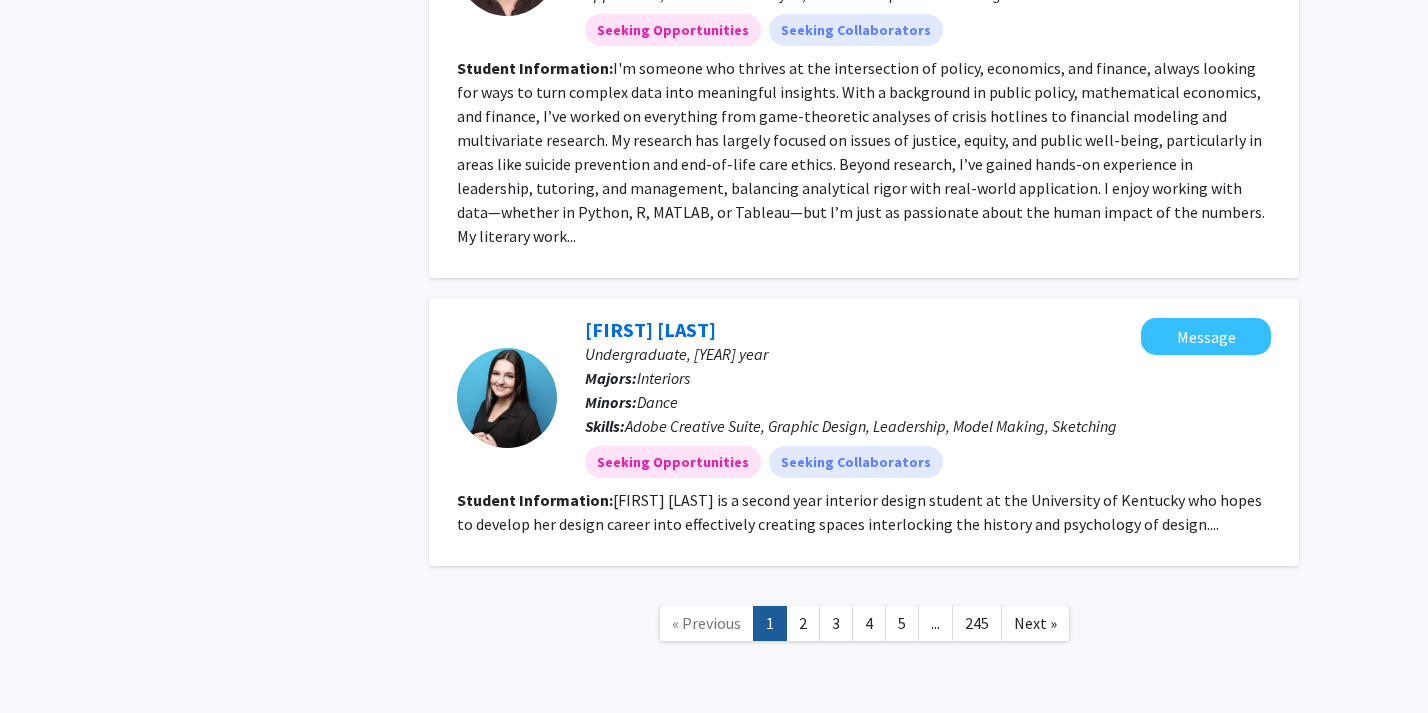 scroll, scrollTop: 4281, scrollLeft: 0, axis: vertical 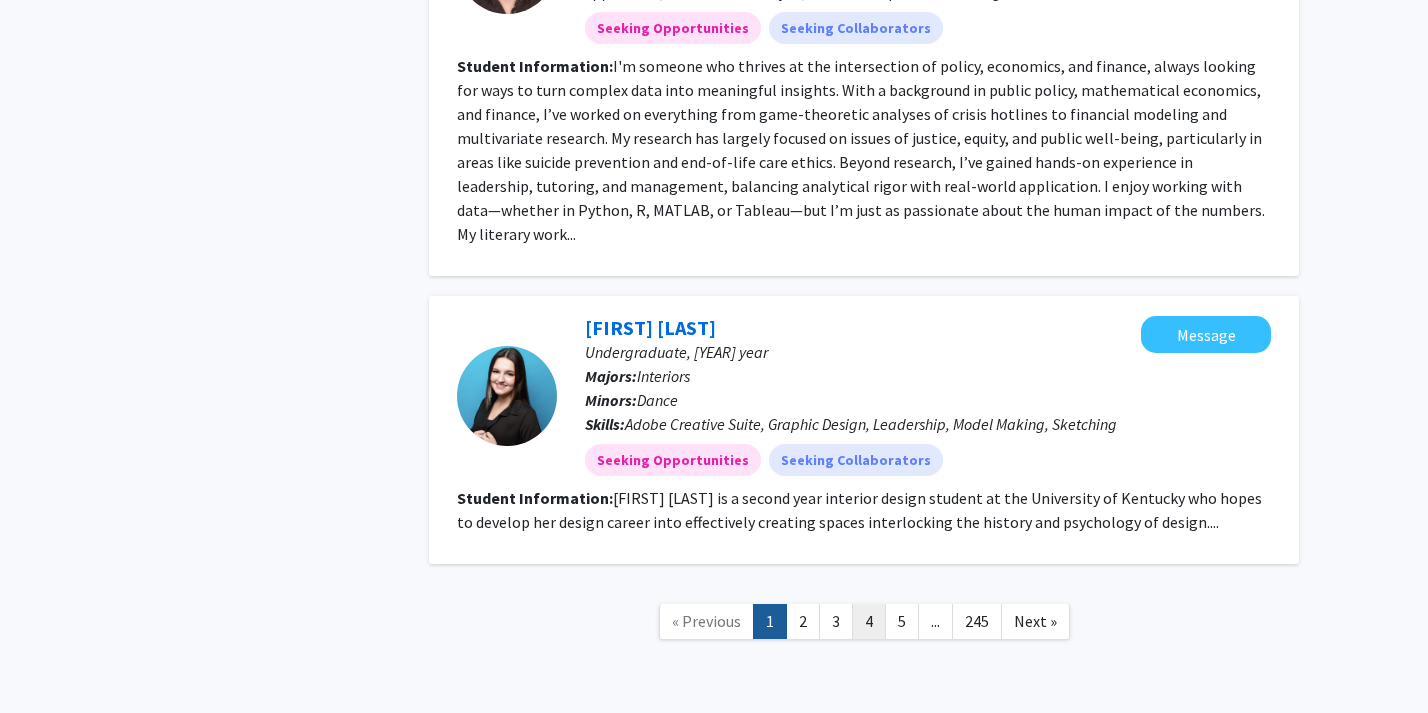 click on "4" 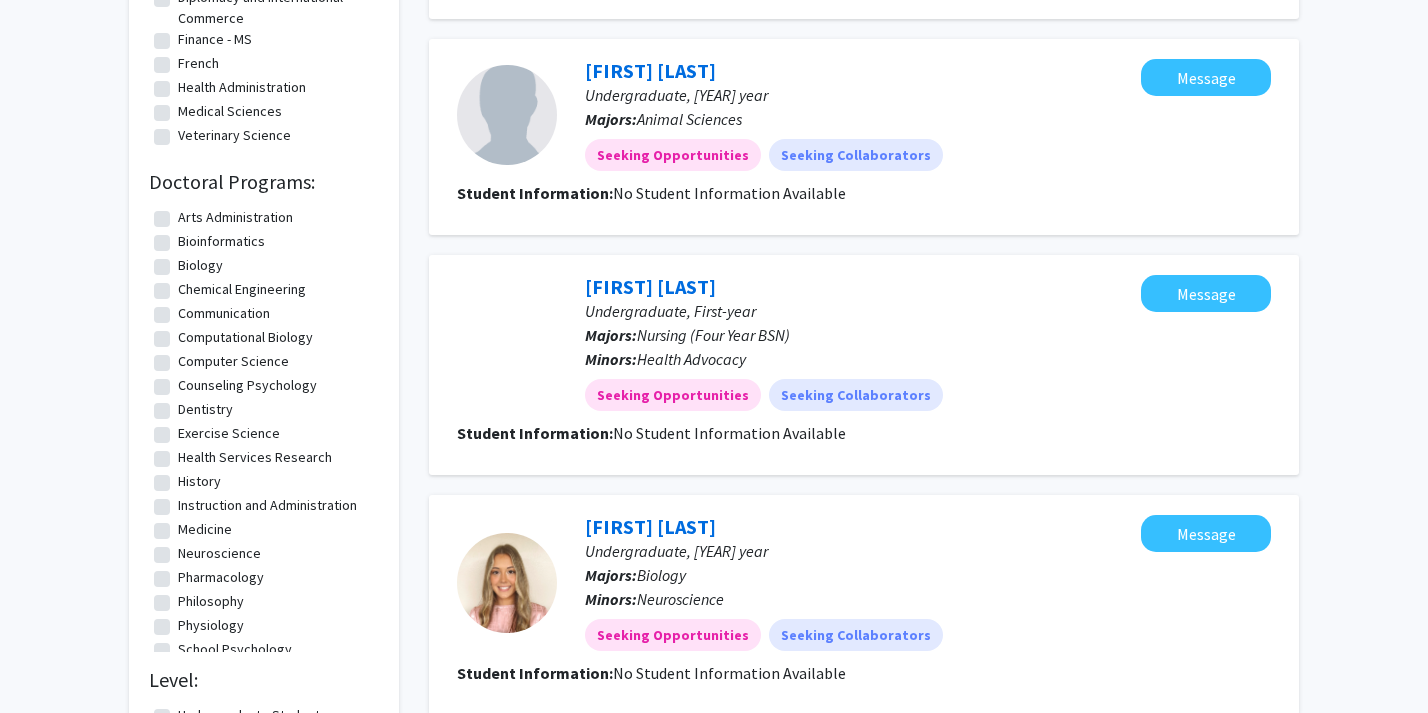 scroll, scrollTop: 1946, scrollLeft: 0, axis: vertical 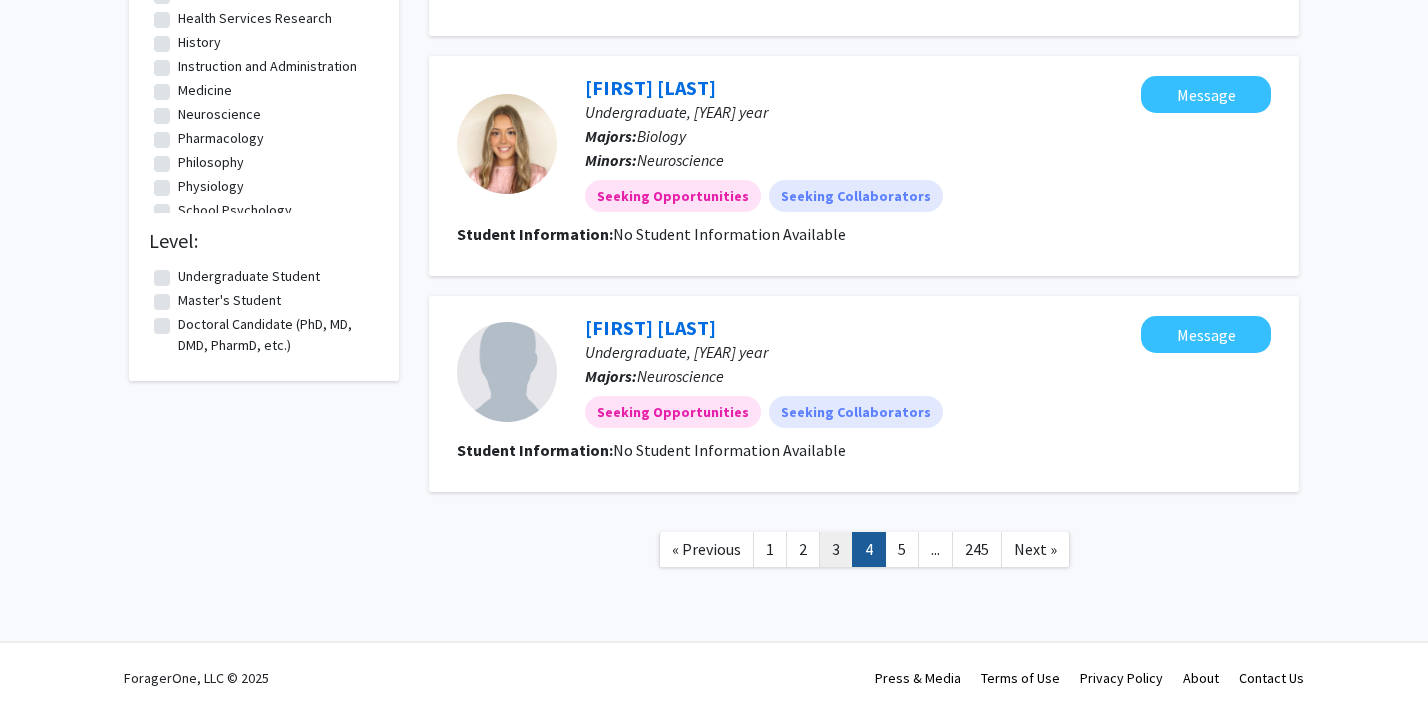 click on "3" 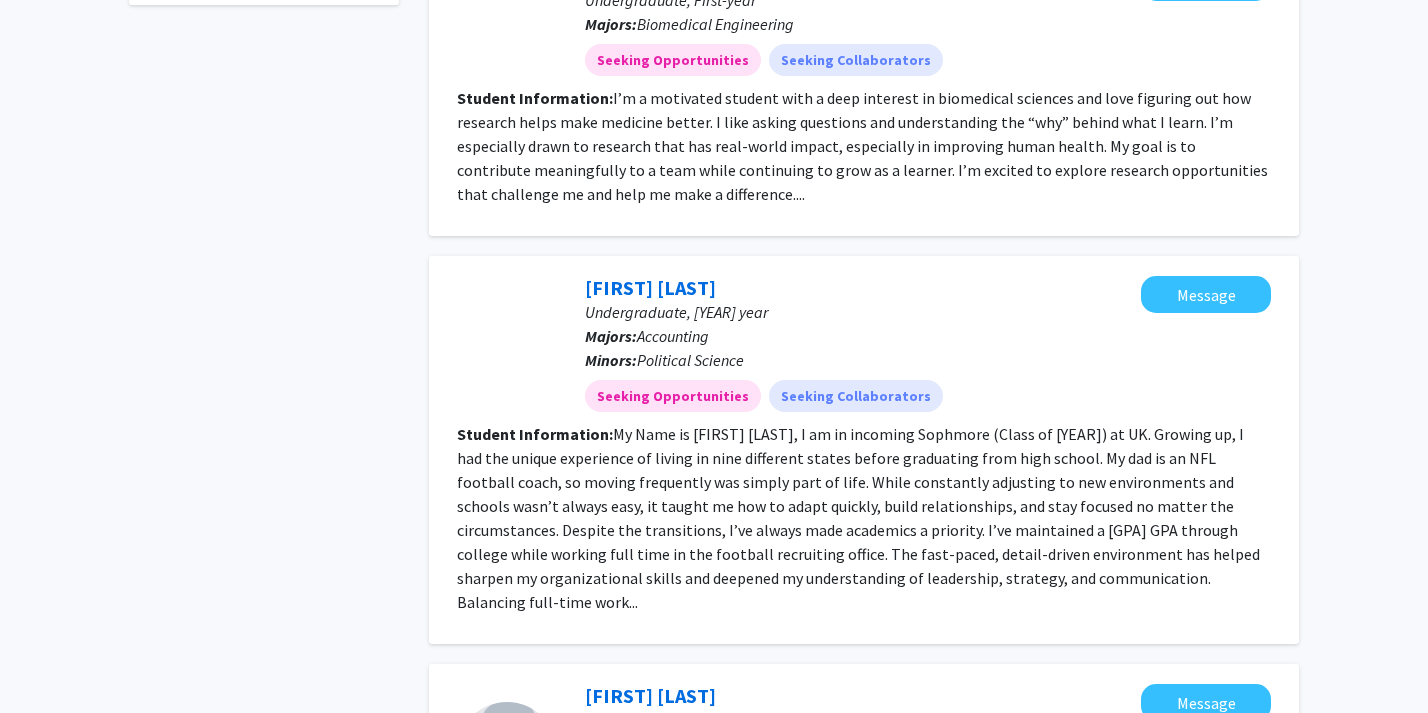 scroll, scrollTop: 2690, scrollLeft: 0, axis: vertical 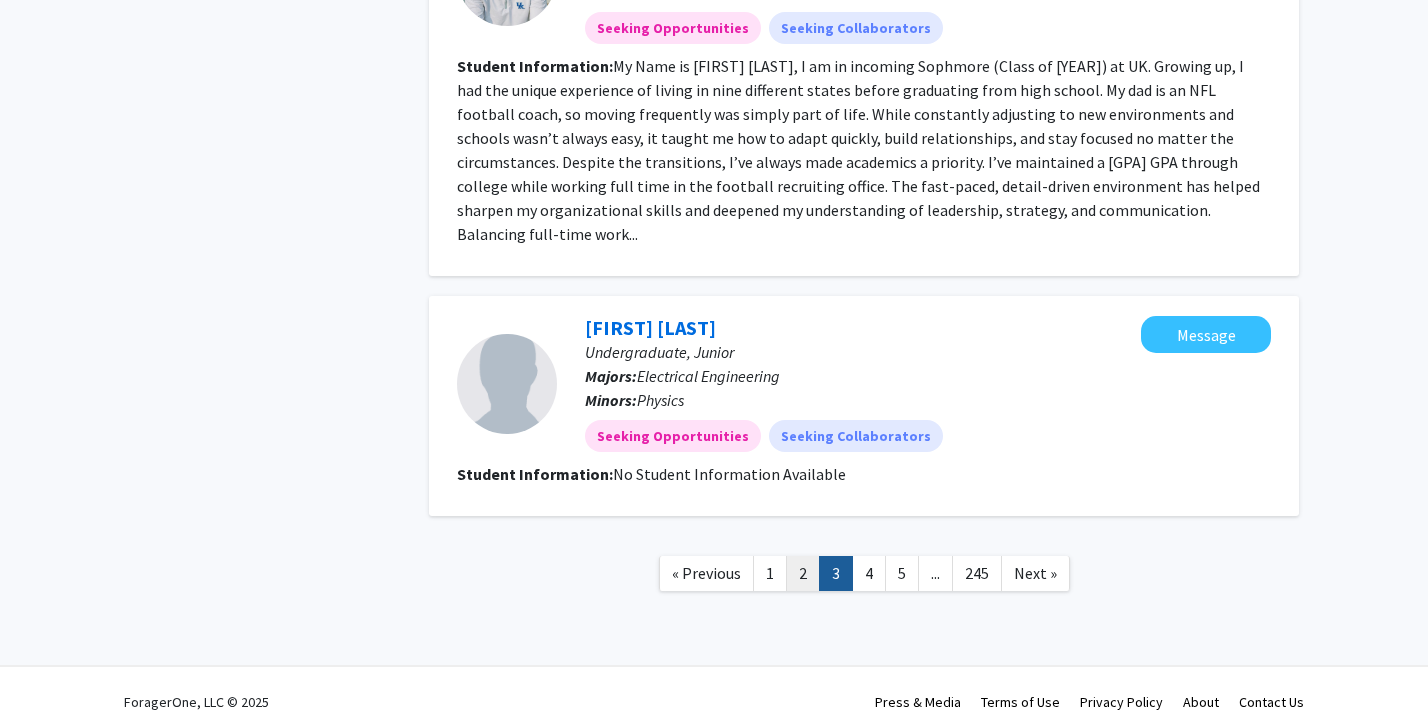 click on "2" 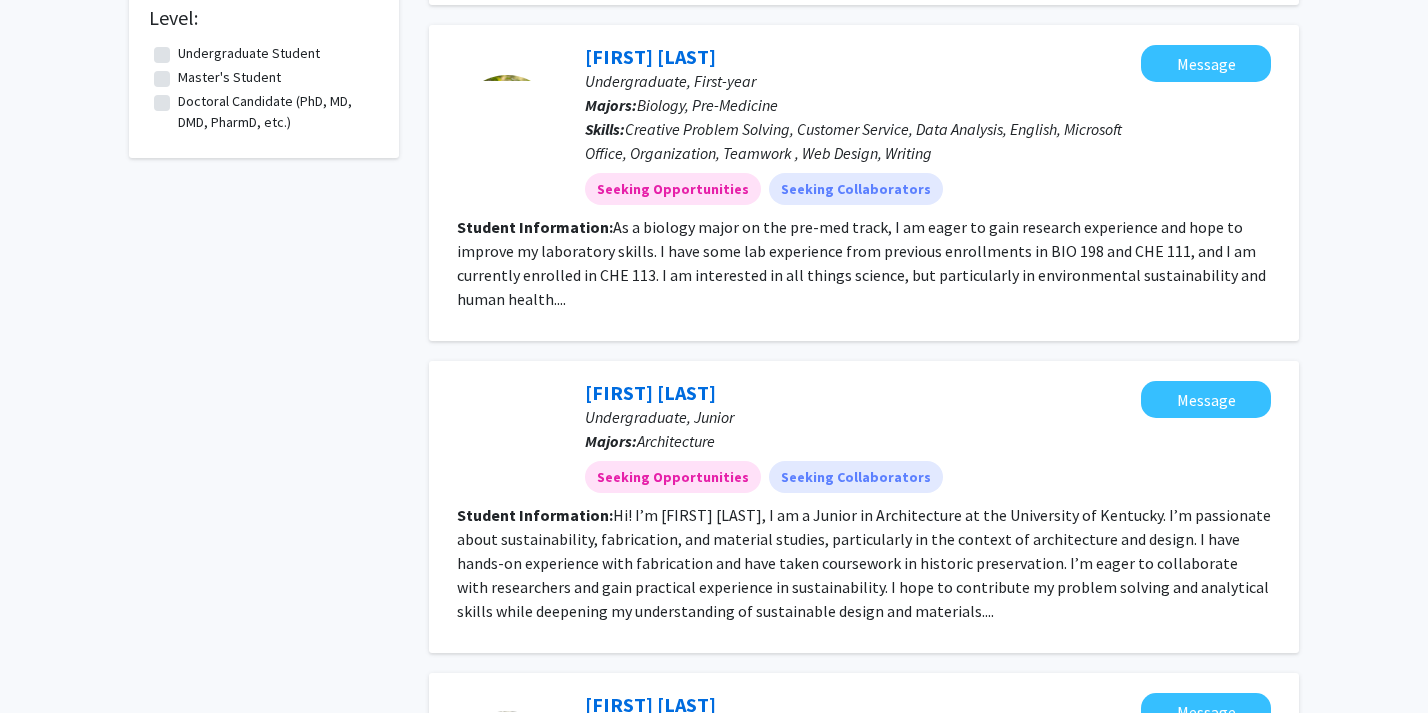scroll, scrollTop: 2714, scrollLeft: 0, axis: vertical 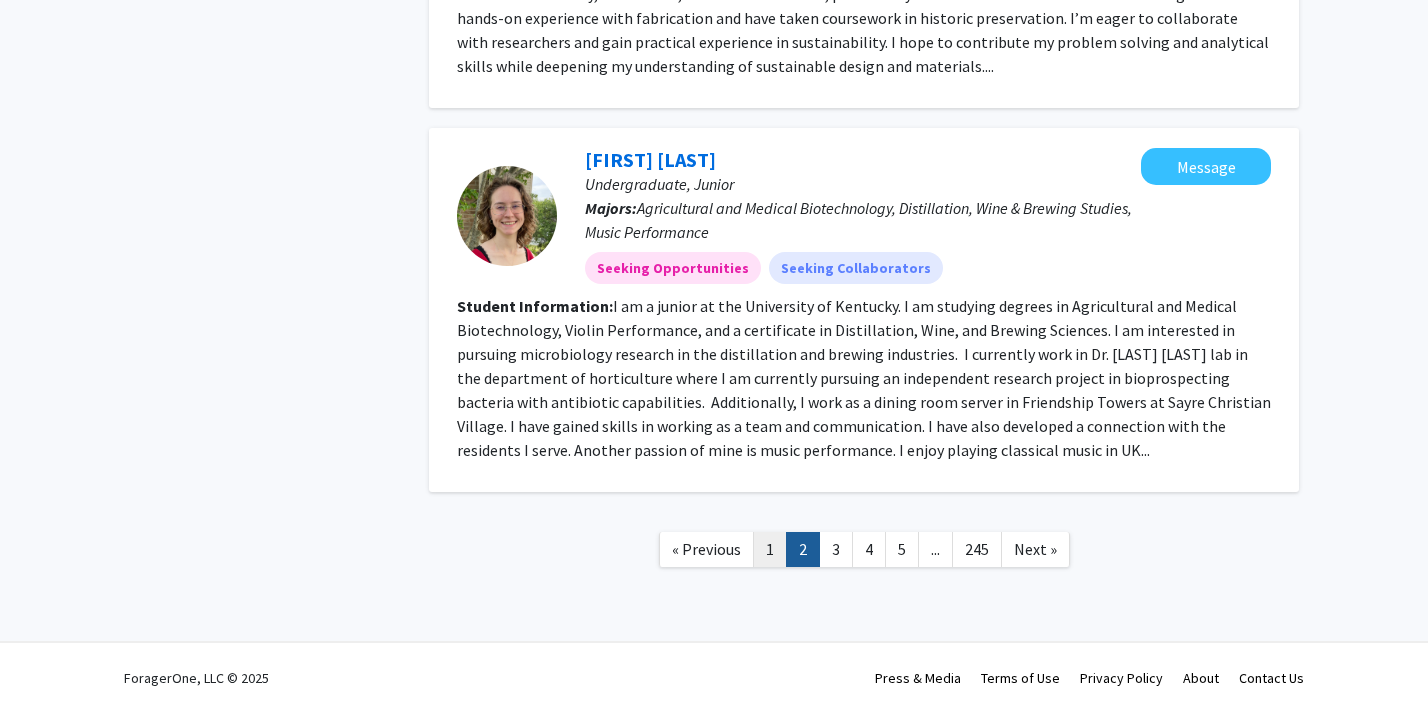 click on "1" 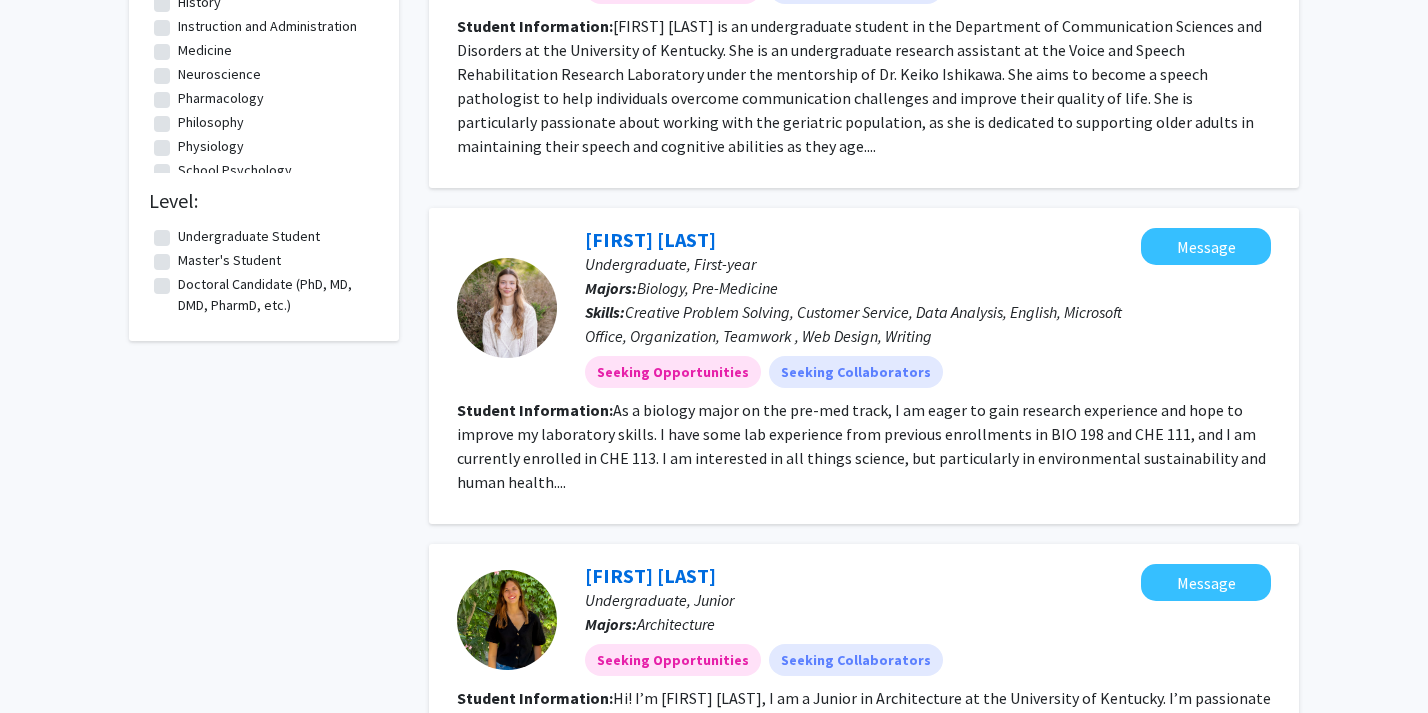 scroll, scrollTop: 2714, scrollLeft: 0, axis: vertical 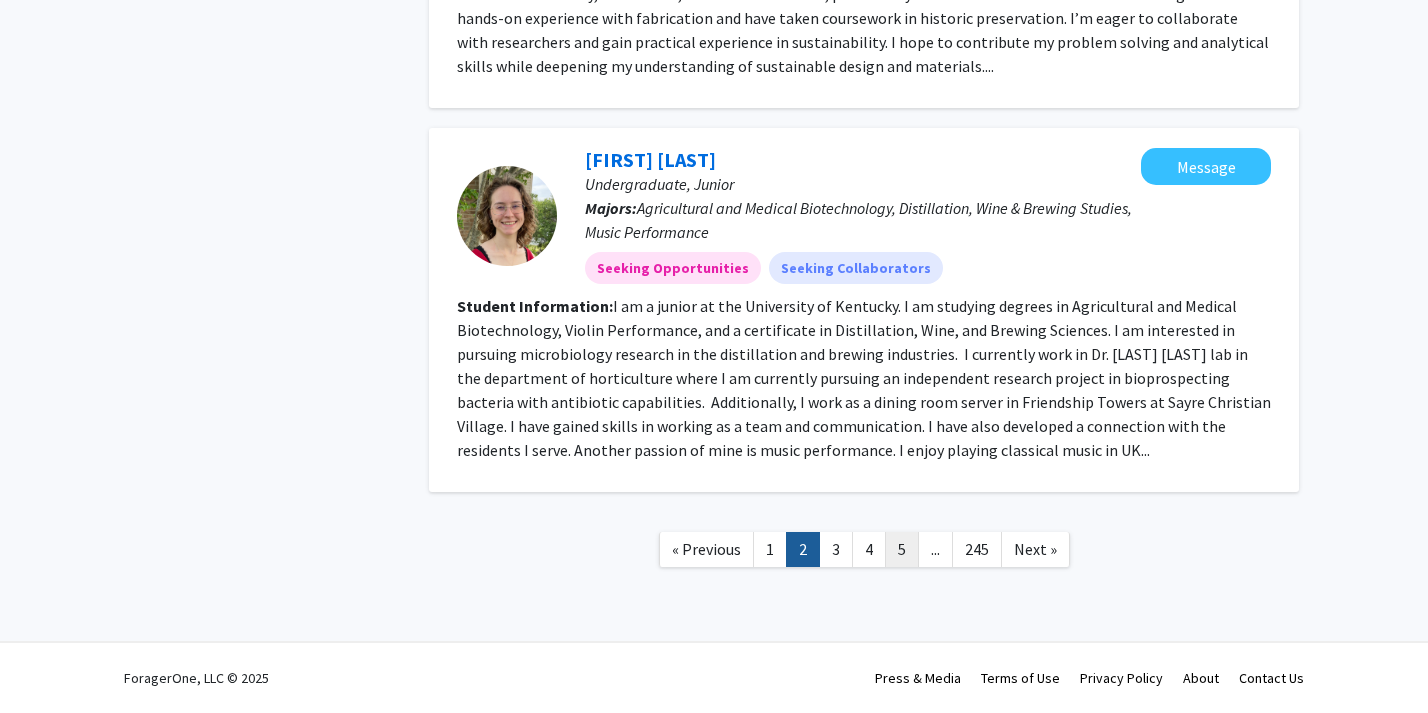 click on "5" 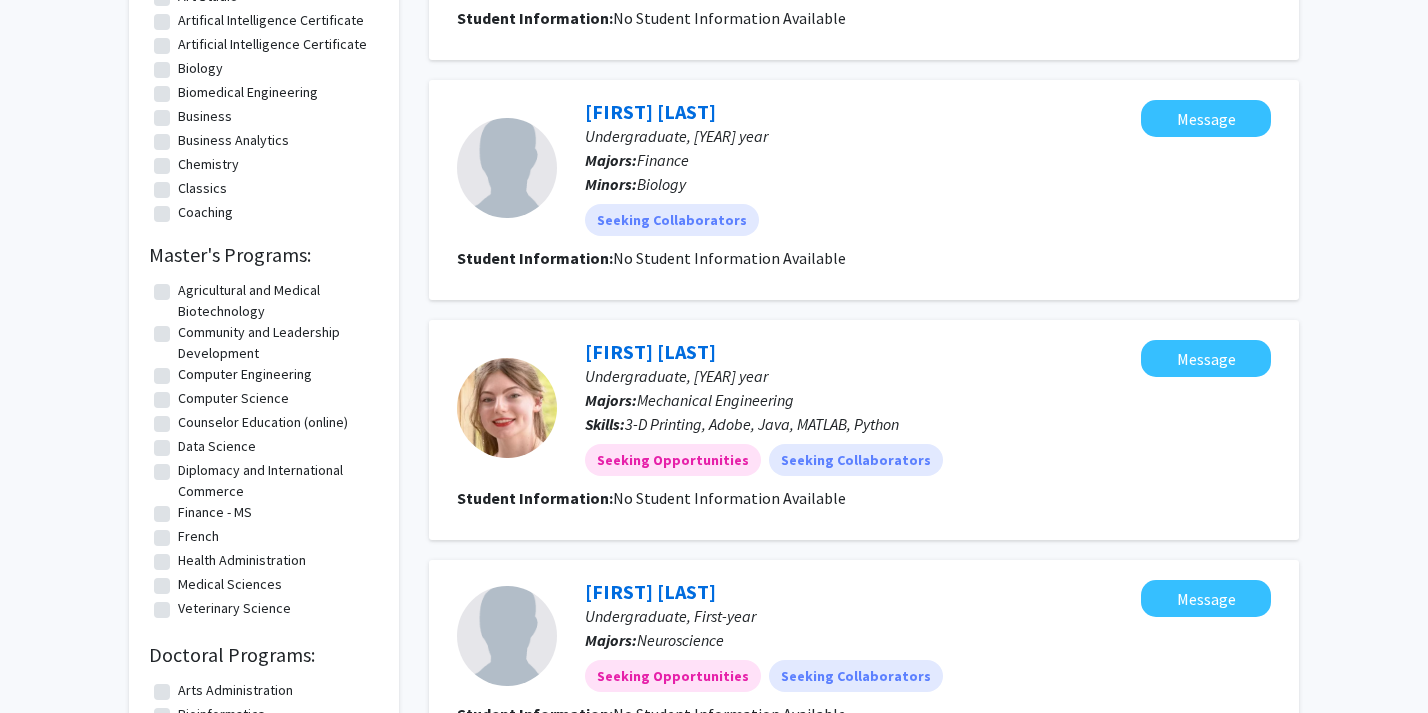 scroll, scrollTop: 1994, scrollLeft: 0, axis: vertical 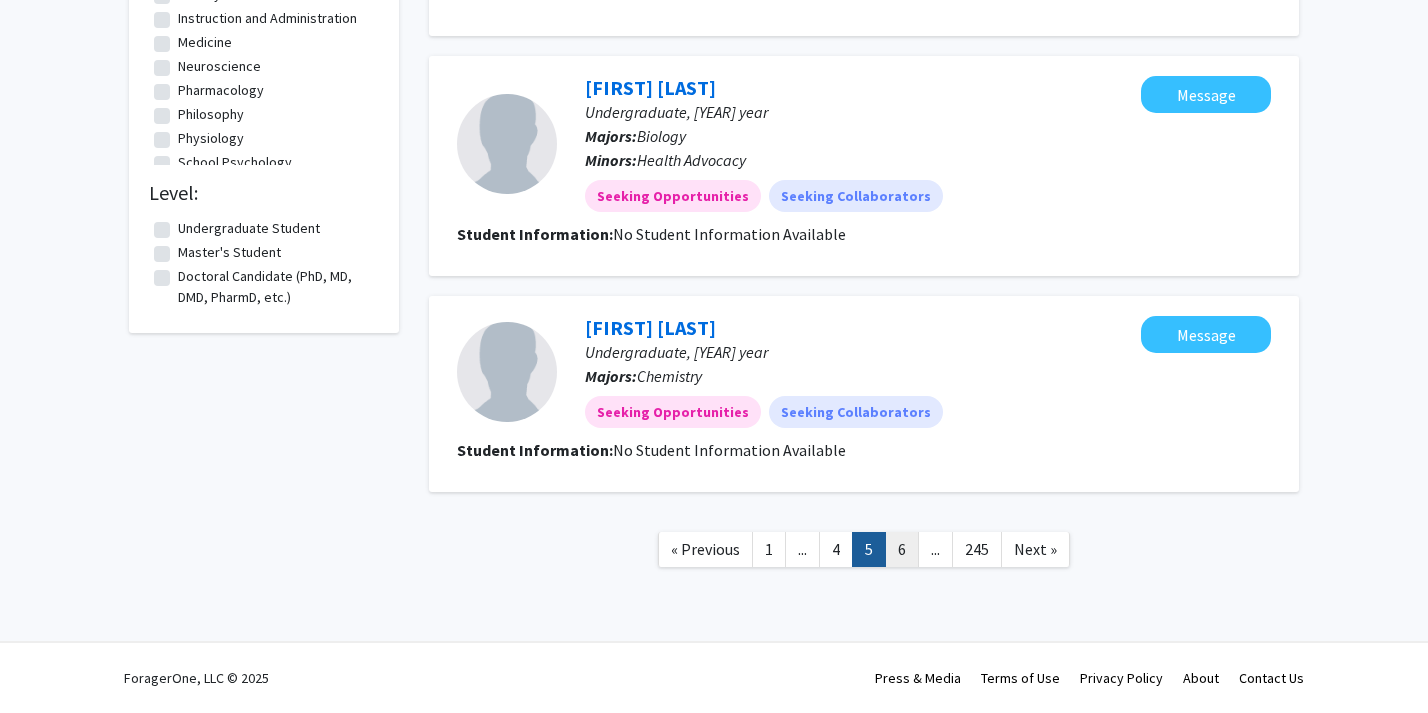 click on "6" 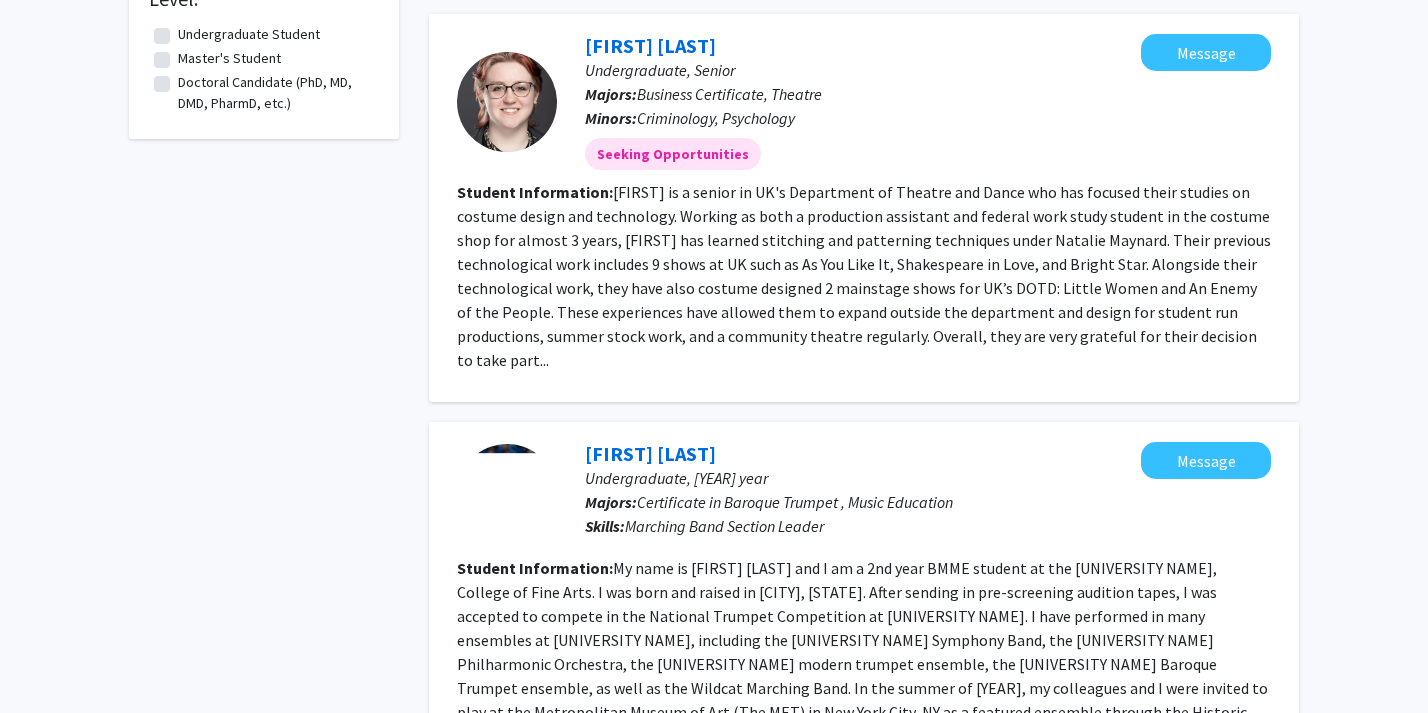 scroll, scrollTop: 2690, scrollLeft: 0, axis: vertical 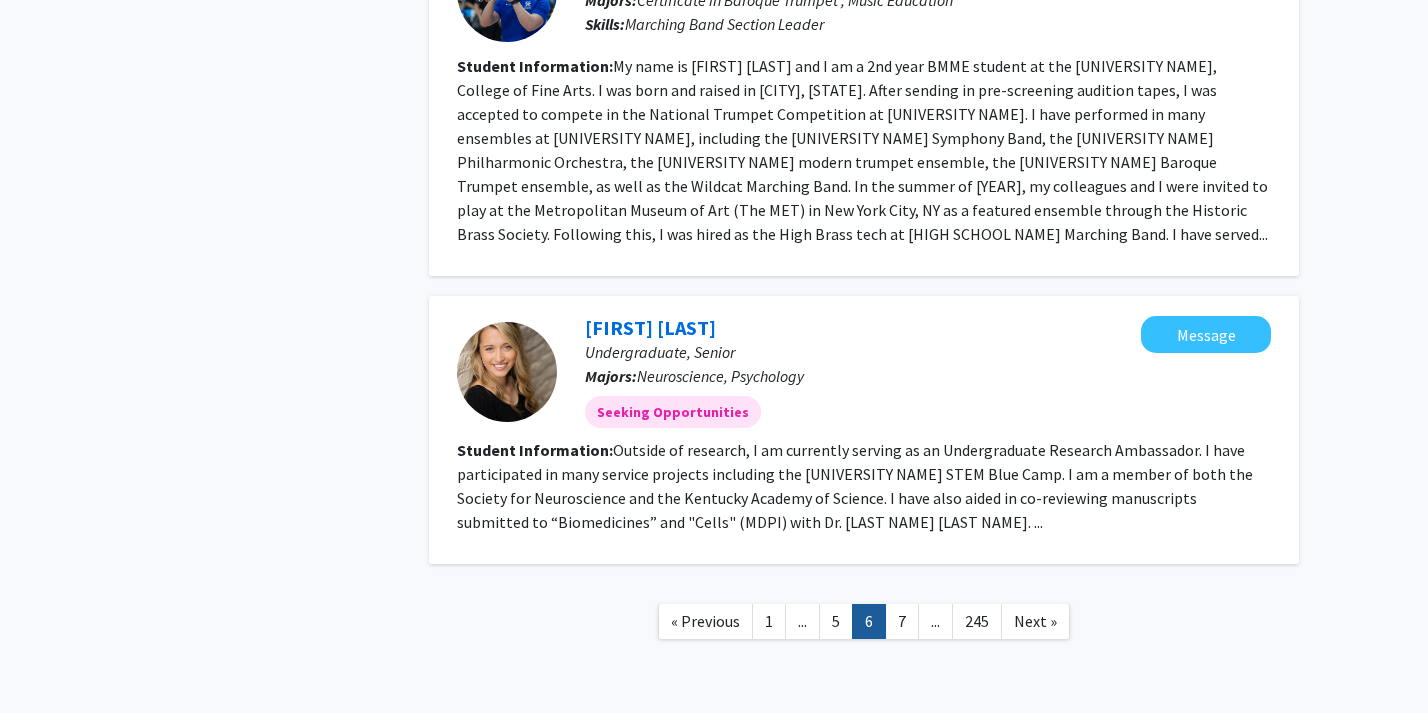 click on "Outside of research, I am currently serving as an Undergraduate Research Ambassador. I have participated in many service projects including the [UNIVERSITY NAME] STEM Blue Camp. I am a member of both the Society for Neuroscience and the Kentucky Academy of Science. I have also aided in co-reviewing manuscripts submitted to “Biomedicines” and "Cells" (MDPI) with Dr. [LAST NAME] [LAST NAME].    ..." 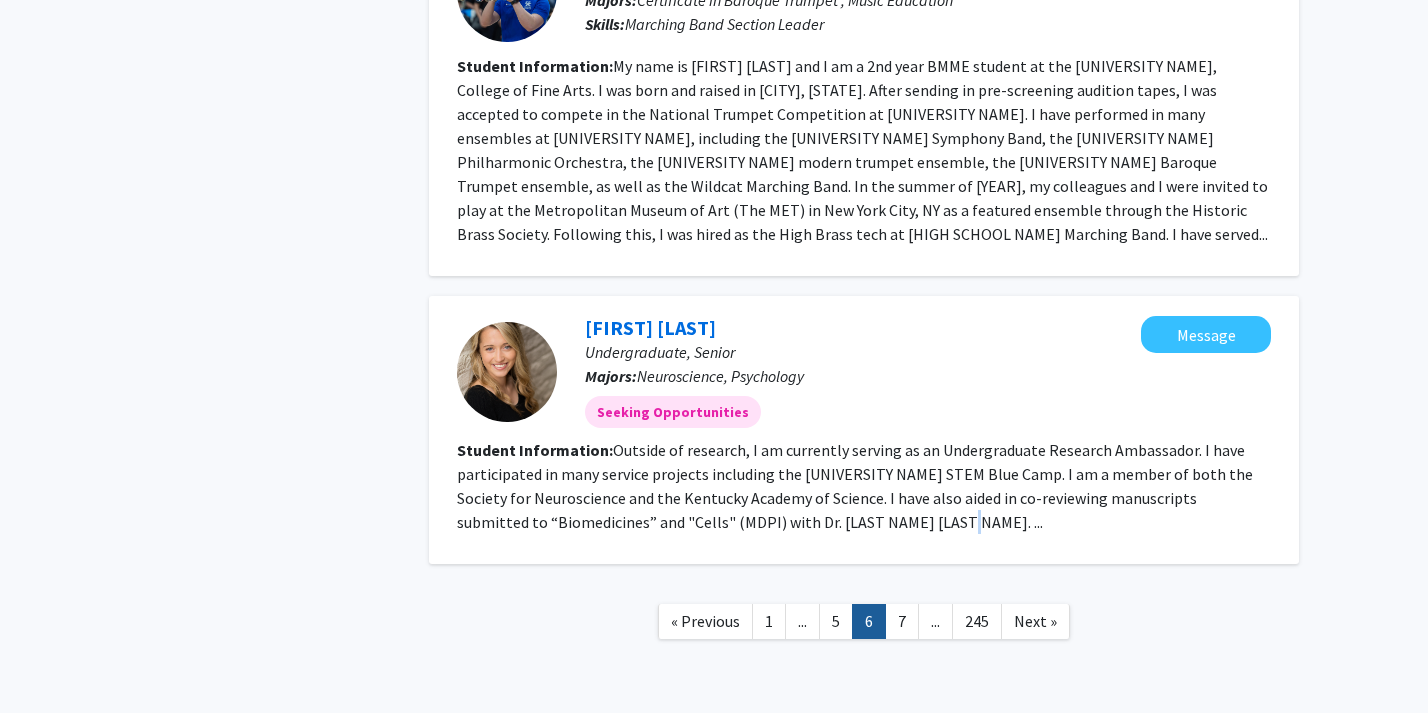 click on "Outside of research, I am currently serving as an Undergraduate Research Ambassador. I have participated in many service projects including the [UNIVERSITY NAME] STEM Blue Camp. I am a member of both the Society for Neuroscience and the Kentucky Academy of Science. I have also aided in co-reviewing manuscripts submitted to “Biomedicines” and "Cells" (MDPI) with Dr. [LAST NAME] [LAST NAME].    ..." 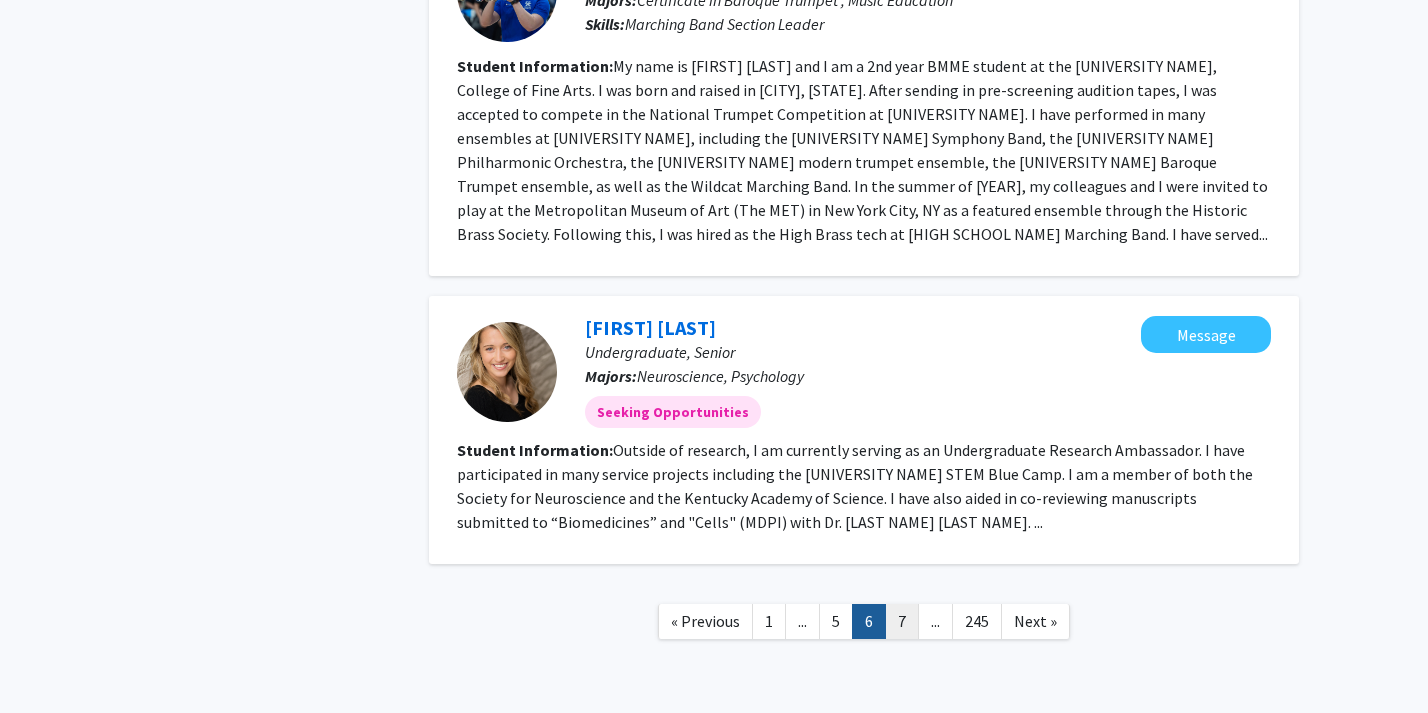 click on "7" 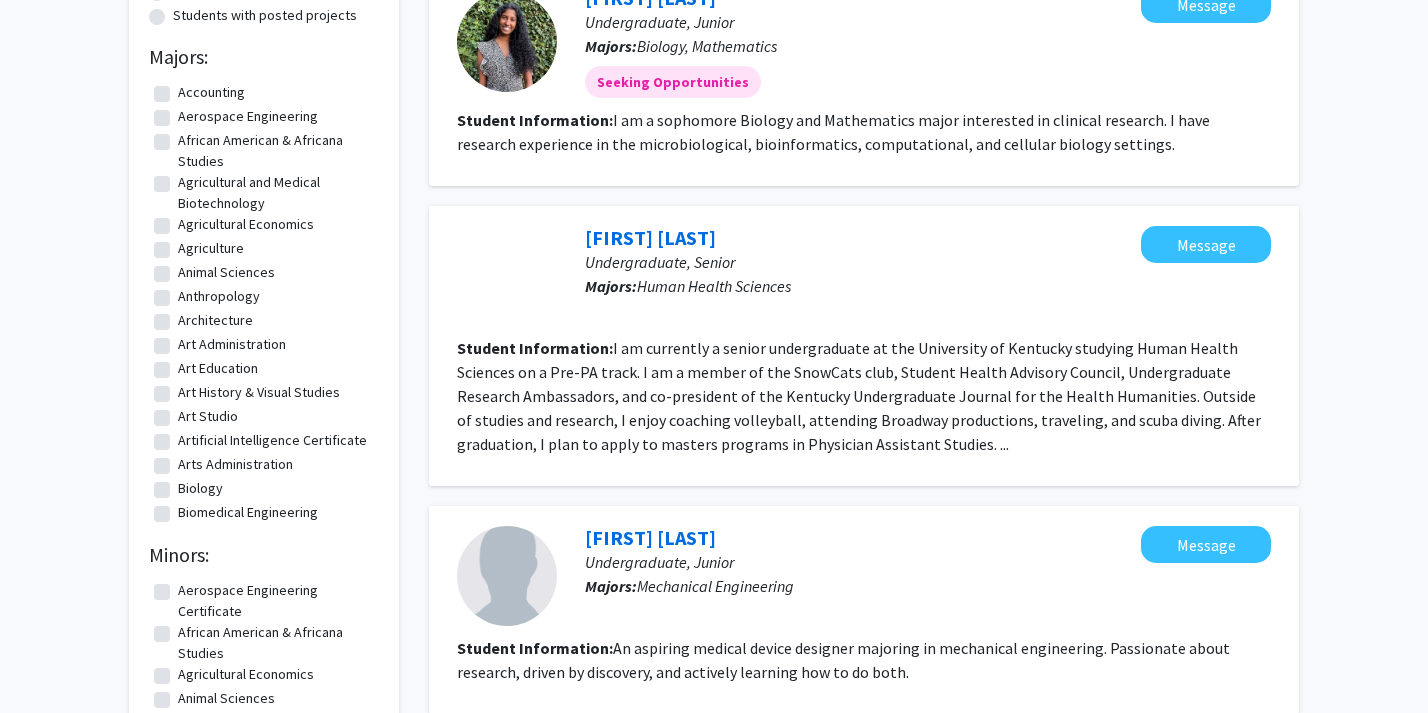 scroll, scrollTop: 238, scrollLeft: 0, axis: vertical 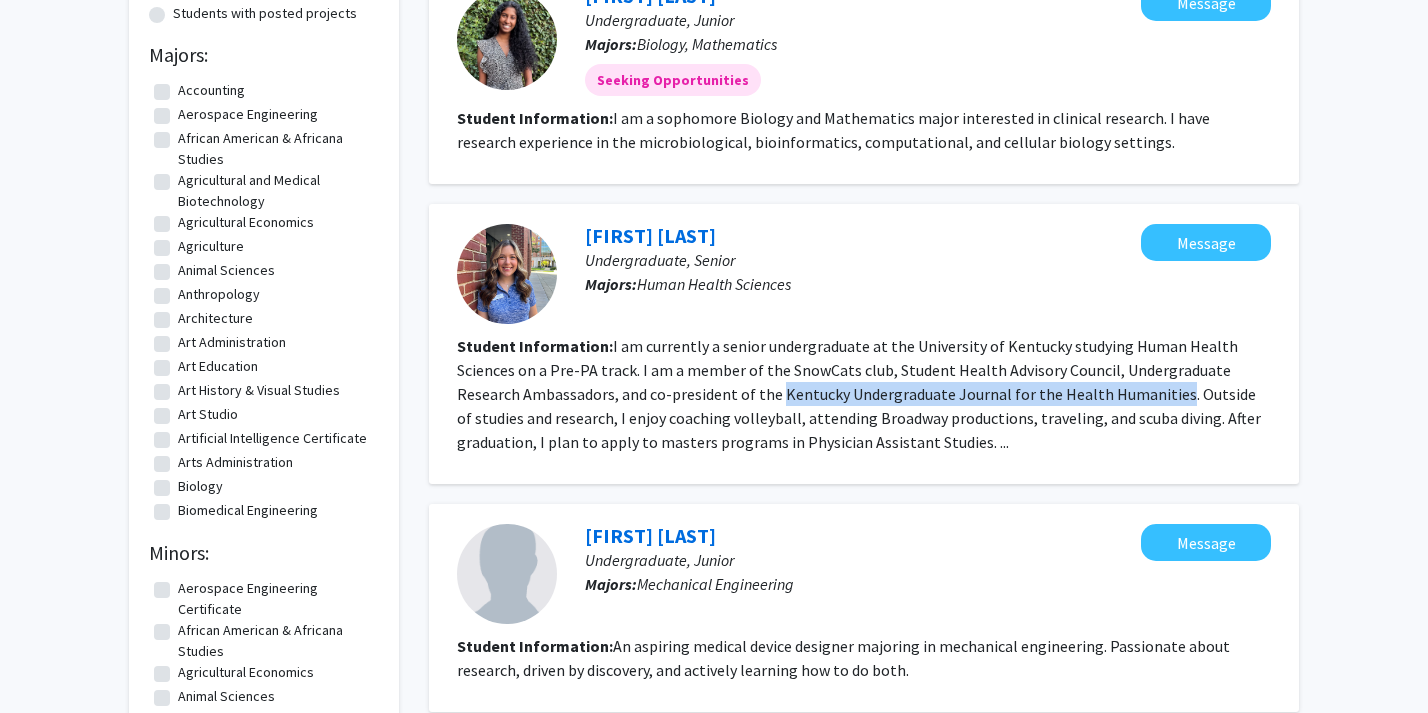 drag, startPoint x: 778, startPoint y: 391, endPoint x: 1171, endPoint y: 397, distance: 393.0458 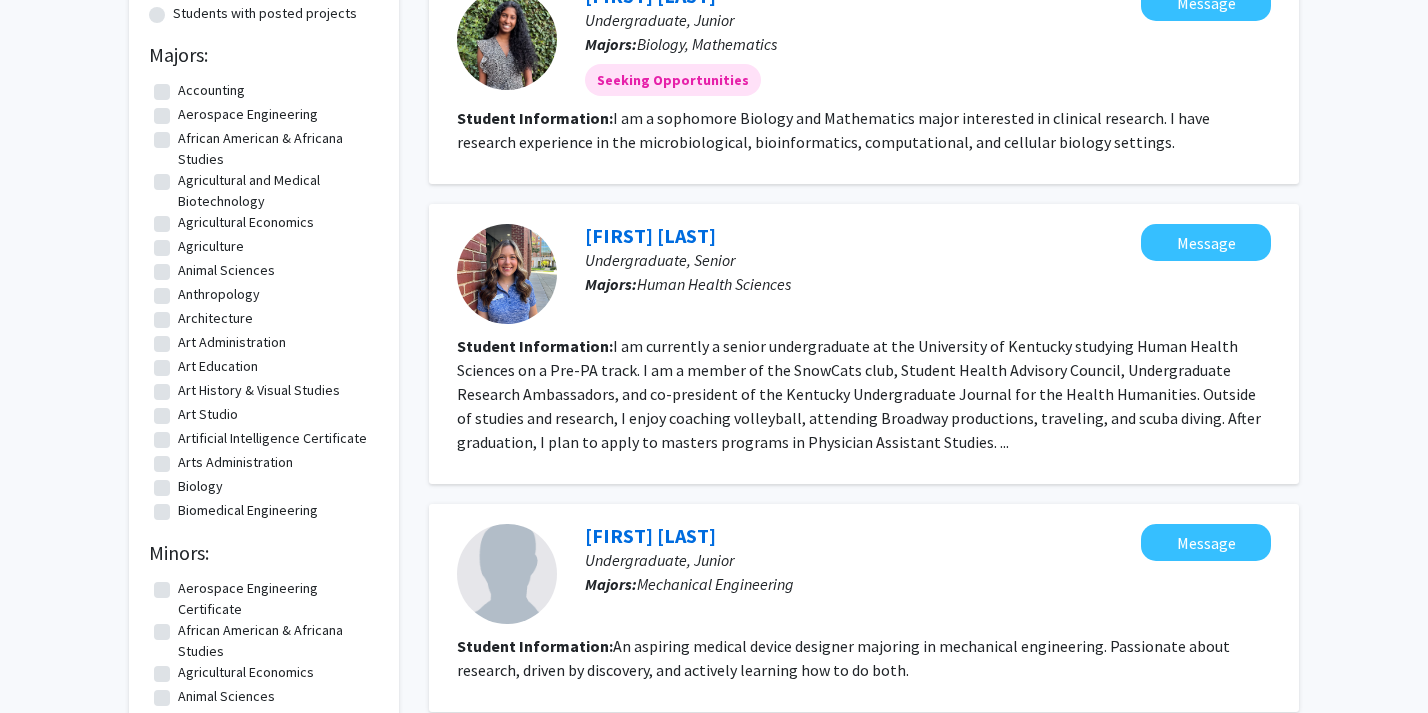 click on "I am currently a senior undergraduate at the University of Kentucky studying Human Health Sciences on a Pre-PA track. I am a member of the SnowCats club, Student Health Advisory Council, Undergraduate Research Ambassadors, and co-president of the Kentucky Undergraduate Journal for the Health Humanities. Outside of studies and research, I enjoy coaching volleyball, attending Broadway productions, traveling, and scuba diving. After graduation, I plan to apply to masters programs in Physician Assistant Studies. ..." 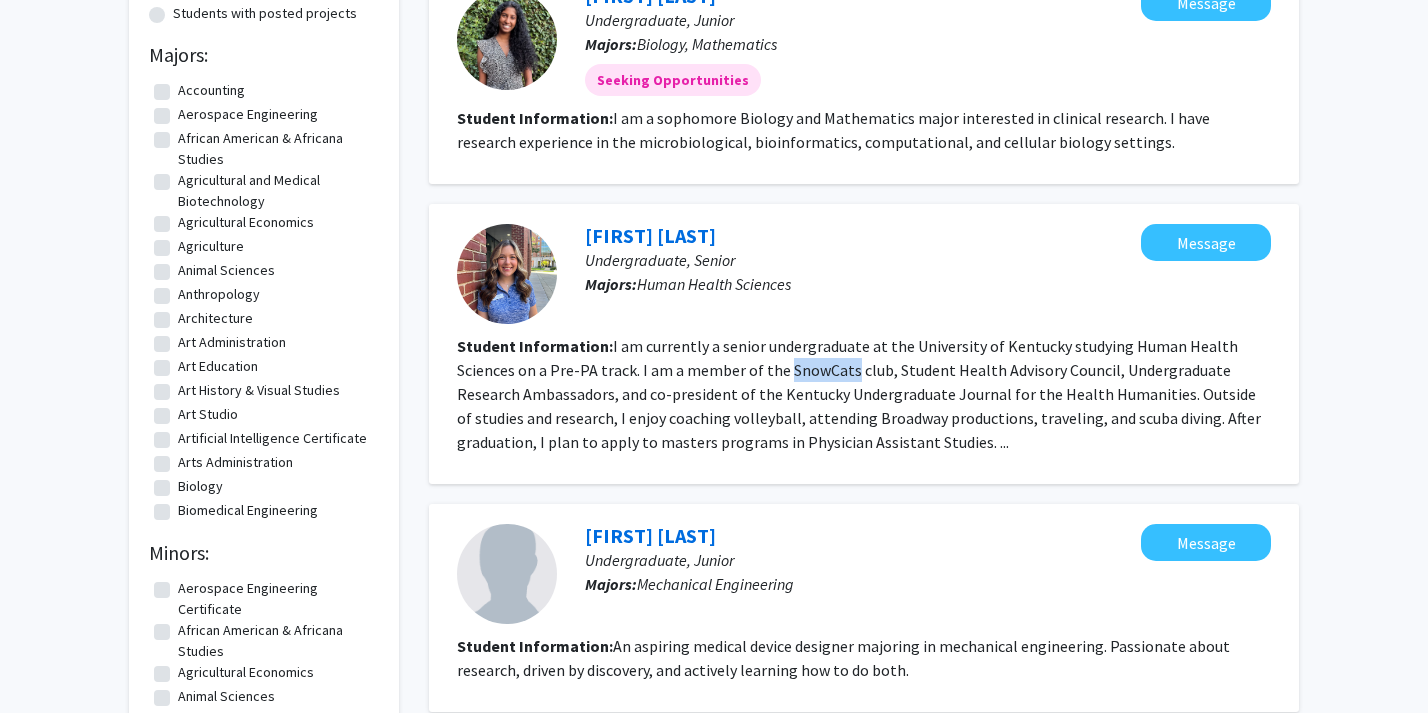 click on "I am currently a senior undergraduate at the University of Kentucky studying Human Health Sciences on a Pre-PA track. I am a member of the SnowCats club, Student Health Advisory Council, Undergraduate Research Ambassadors, and co-president of the Kentucky Undergraduate Journal for the Health Humanities. Outside of studies and research, I enjoy coaching volleyball, attending Broadway productions, traveling, and scuba diving. After graduation, I plan to apply to masters programs in Physician Assistant Studies. ..." 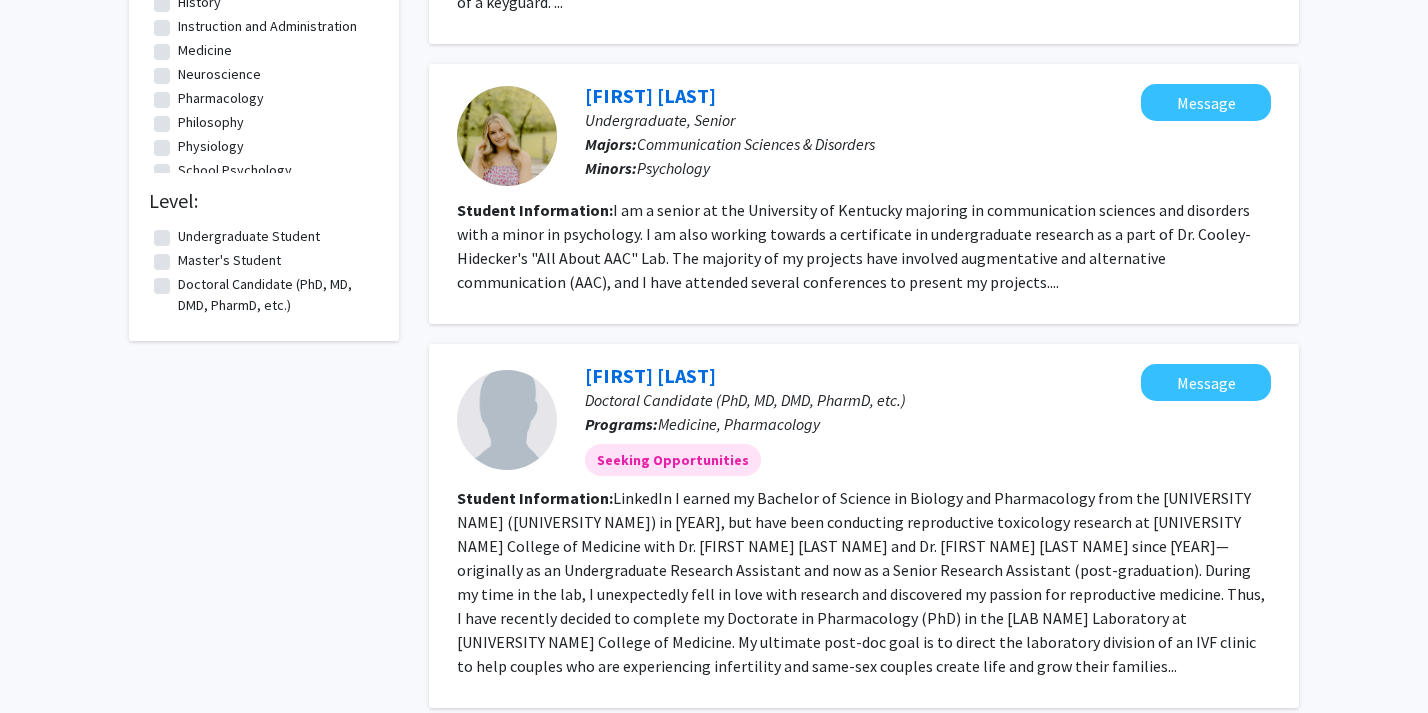 scroll, scrollTop: 2478, scrollLeft: 0, axis: vertical 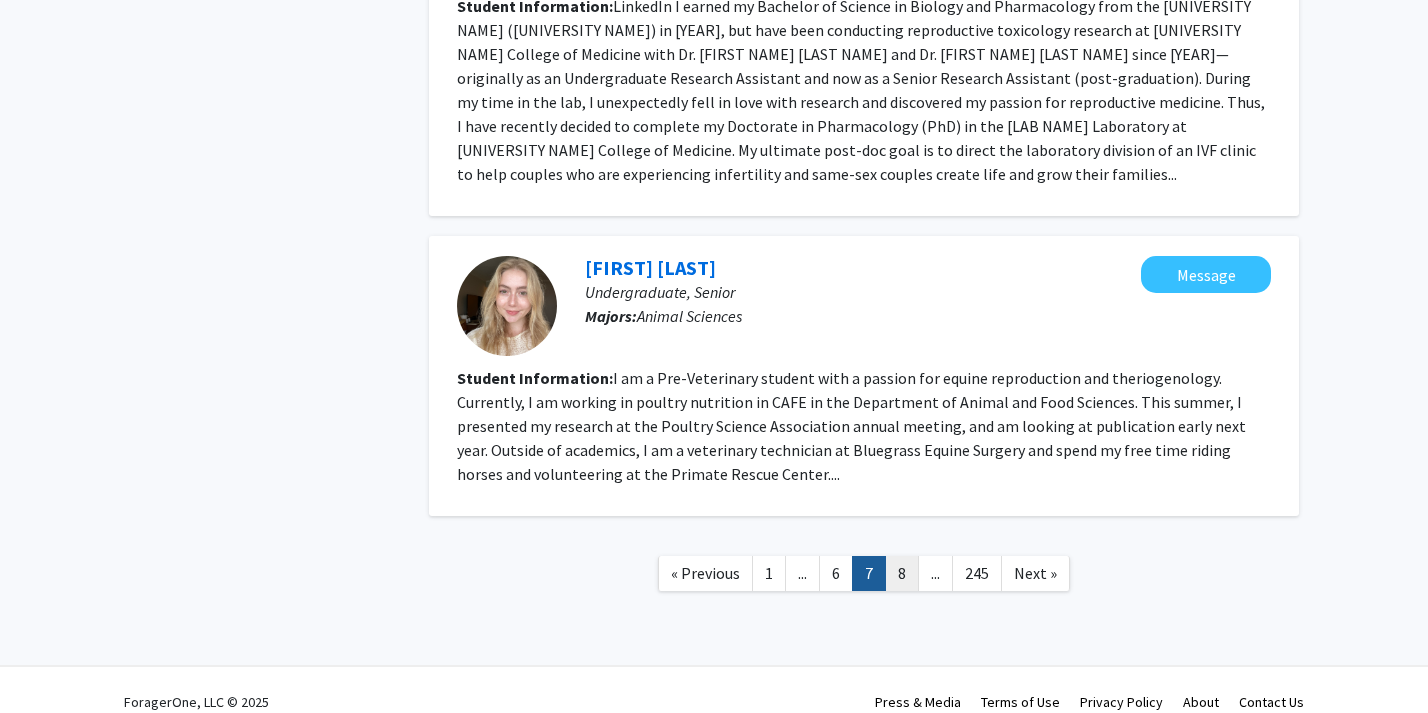 click on "8" 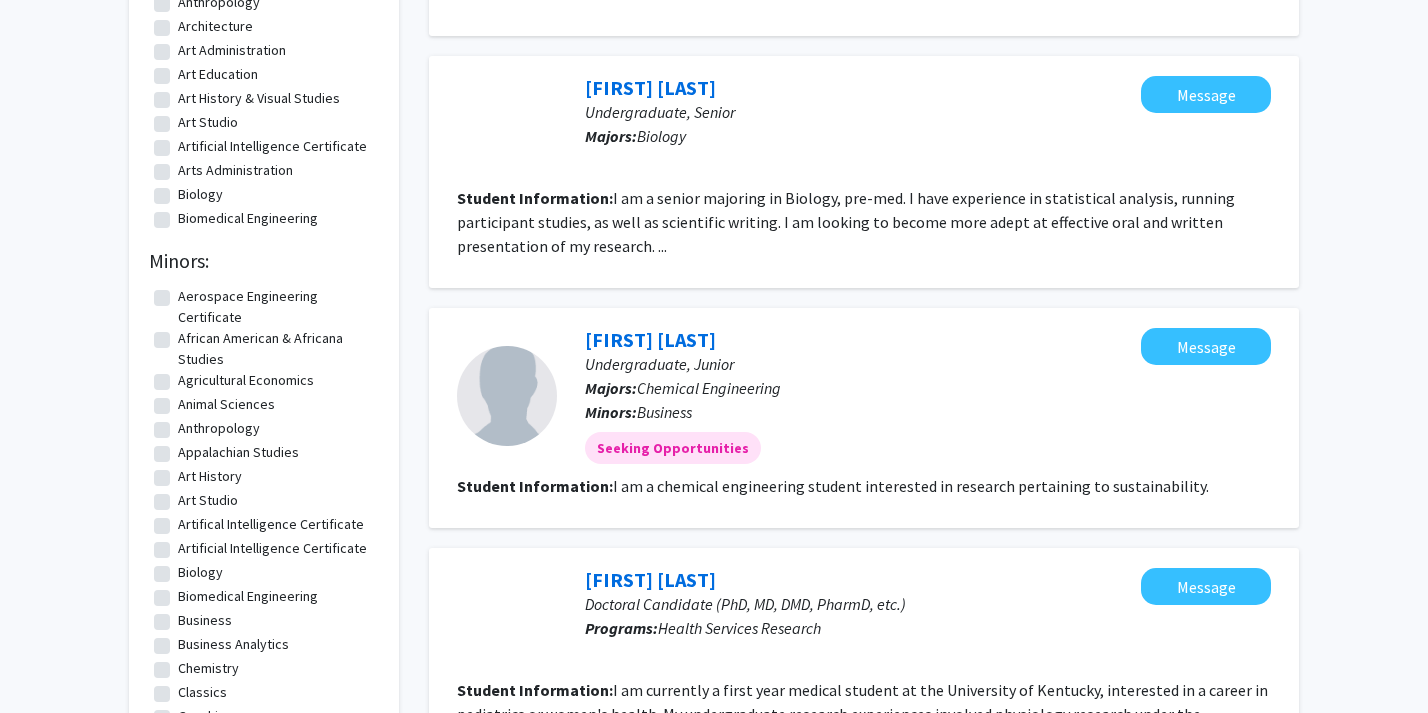 scroll, scrollTop: 532, scrollLeft: 0, axis: vertical 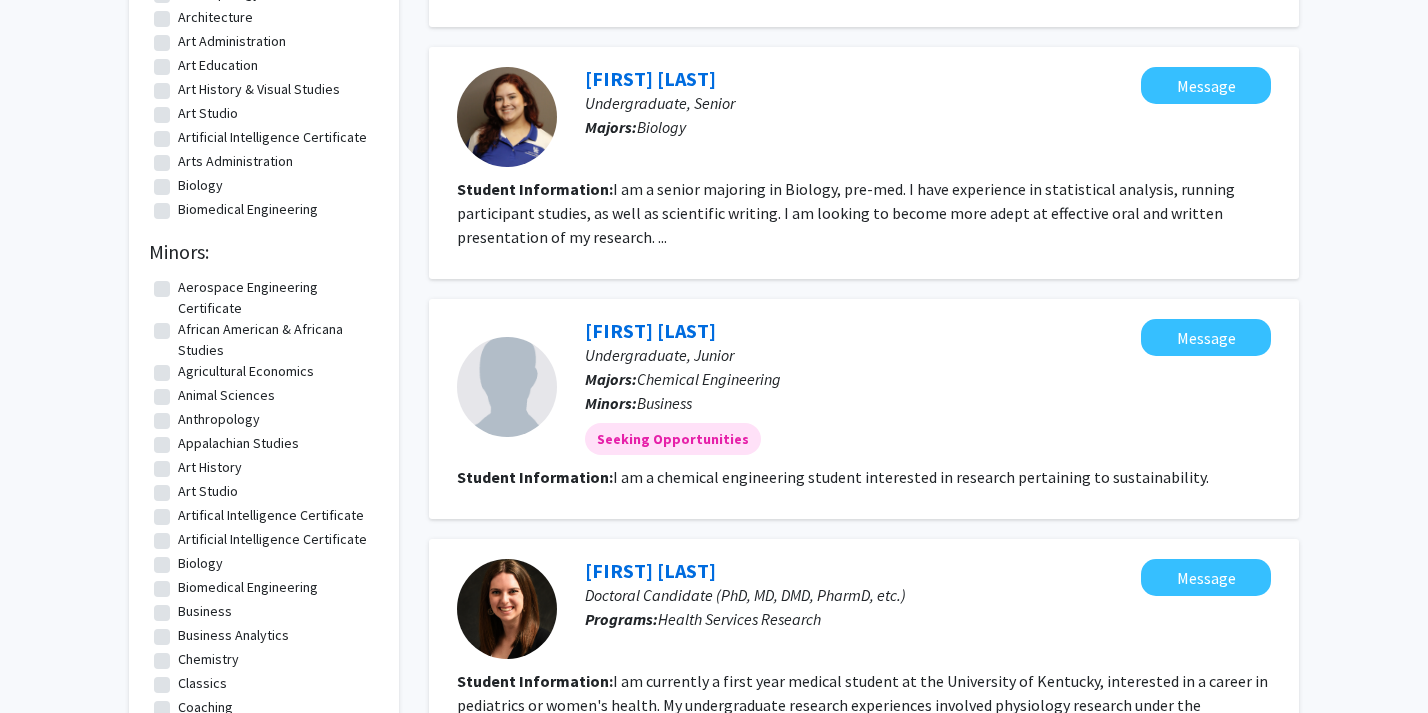 click on "Undergraduate, Senior" 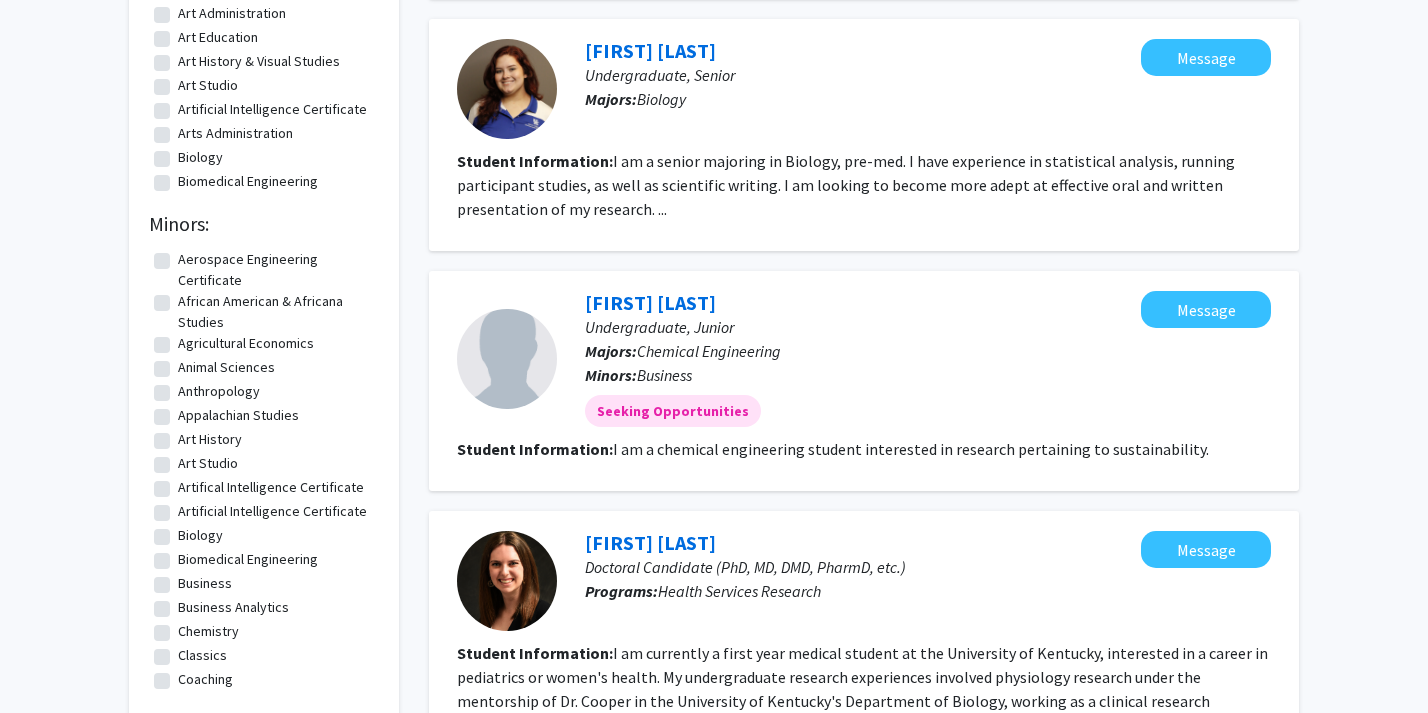 scroll, scrollTop: 562, scrollLeft: 0, axis: vertical 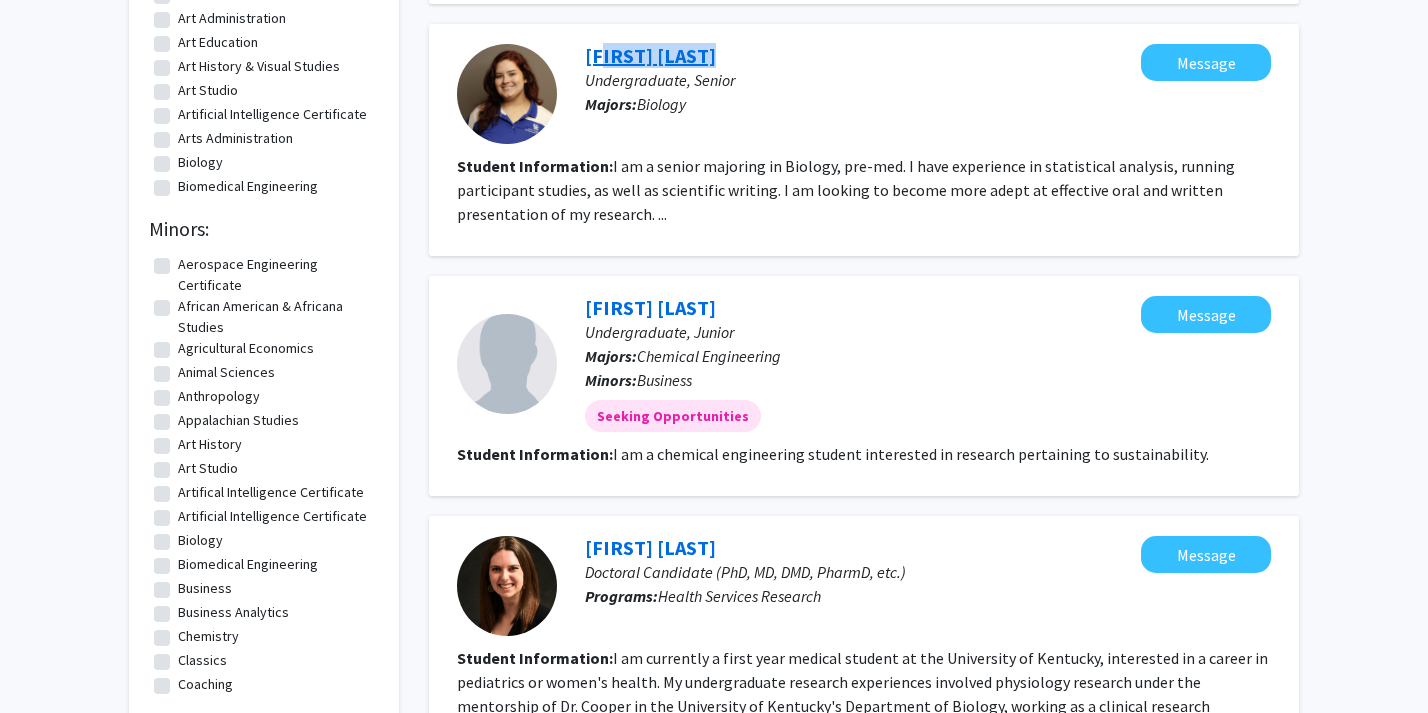 drag, startPoint x: 722, startPoint y: 22, endPoint x: 591, endPoint y: 32, distance: 131.38112 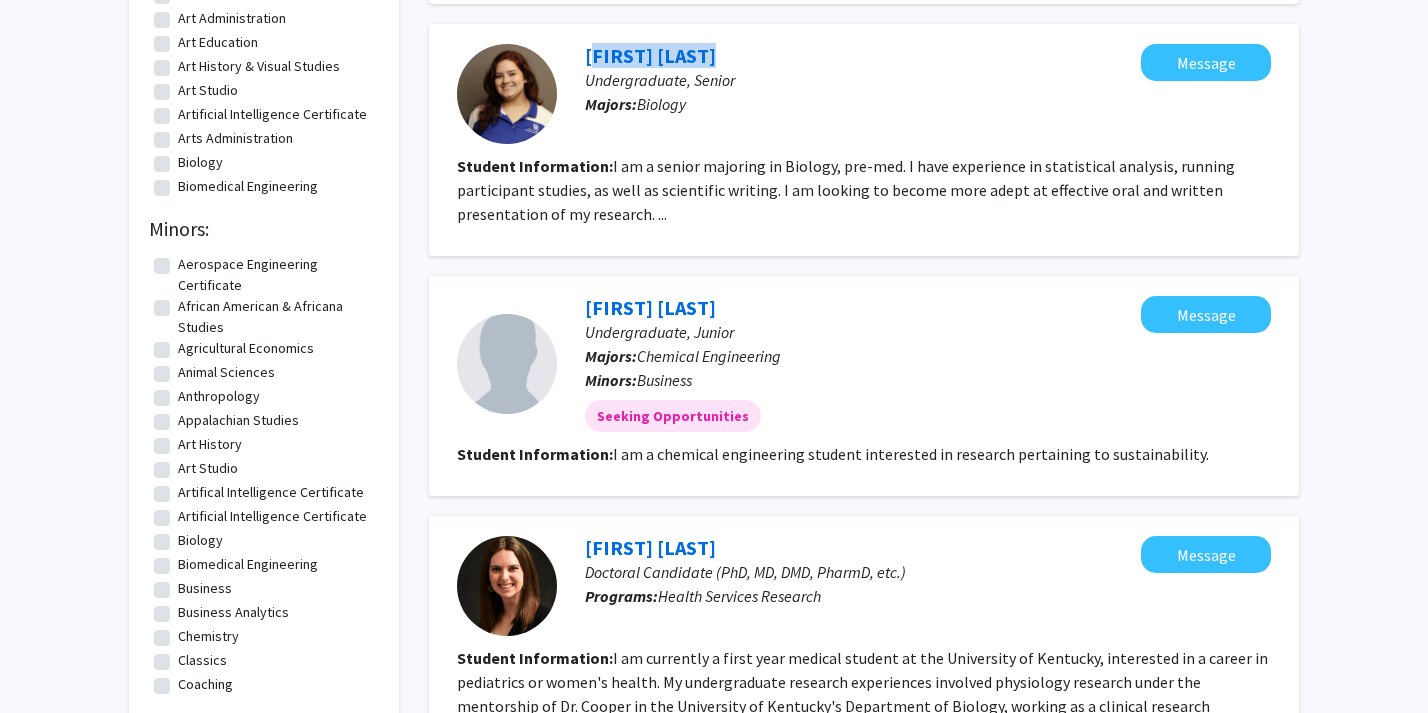 drag, startPoint x: 576, startPoint y: 30, endPoint x: 732, endPoint y: 32, distance: 156.01282 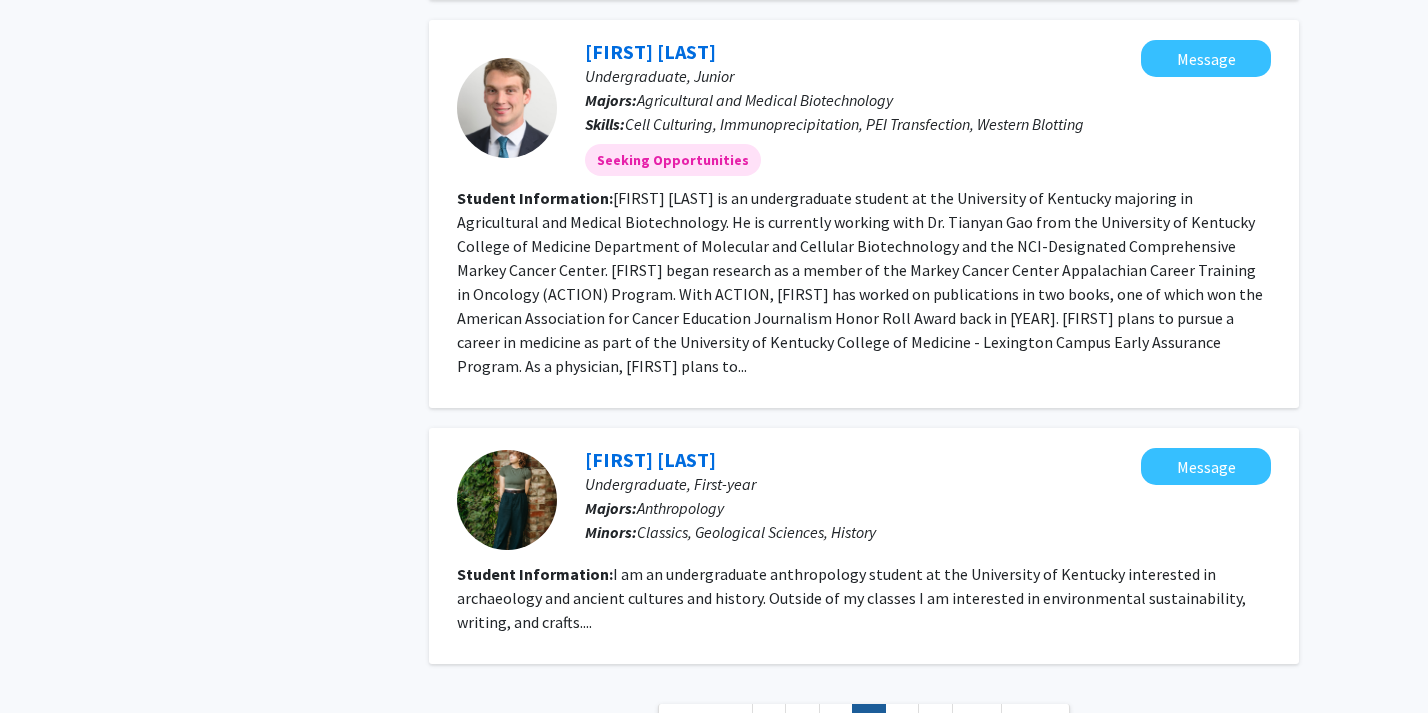 scroll, scrollTop: 2903, scrollLeft: 0, axis: vertical 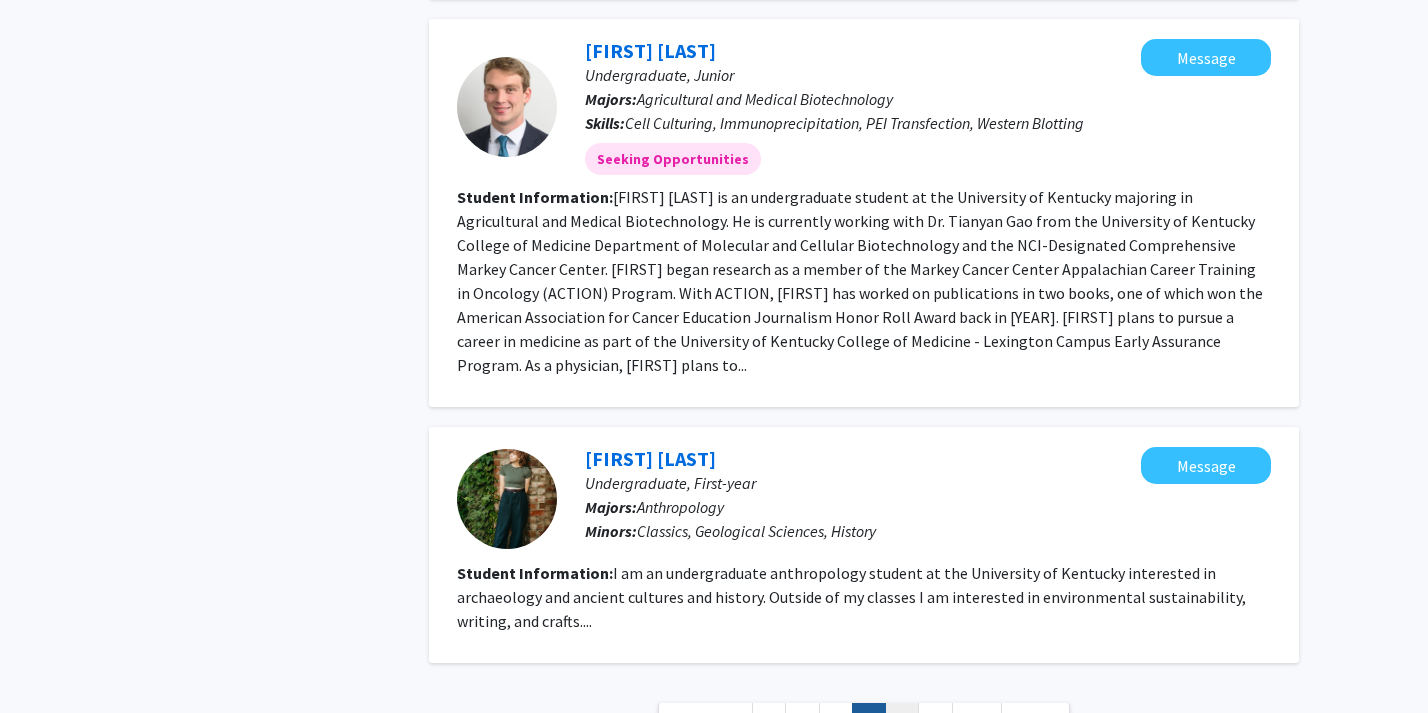click on "9" 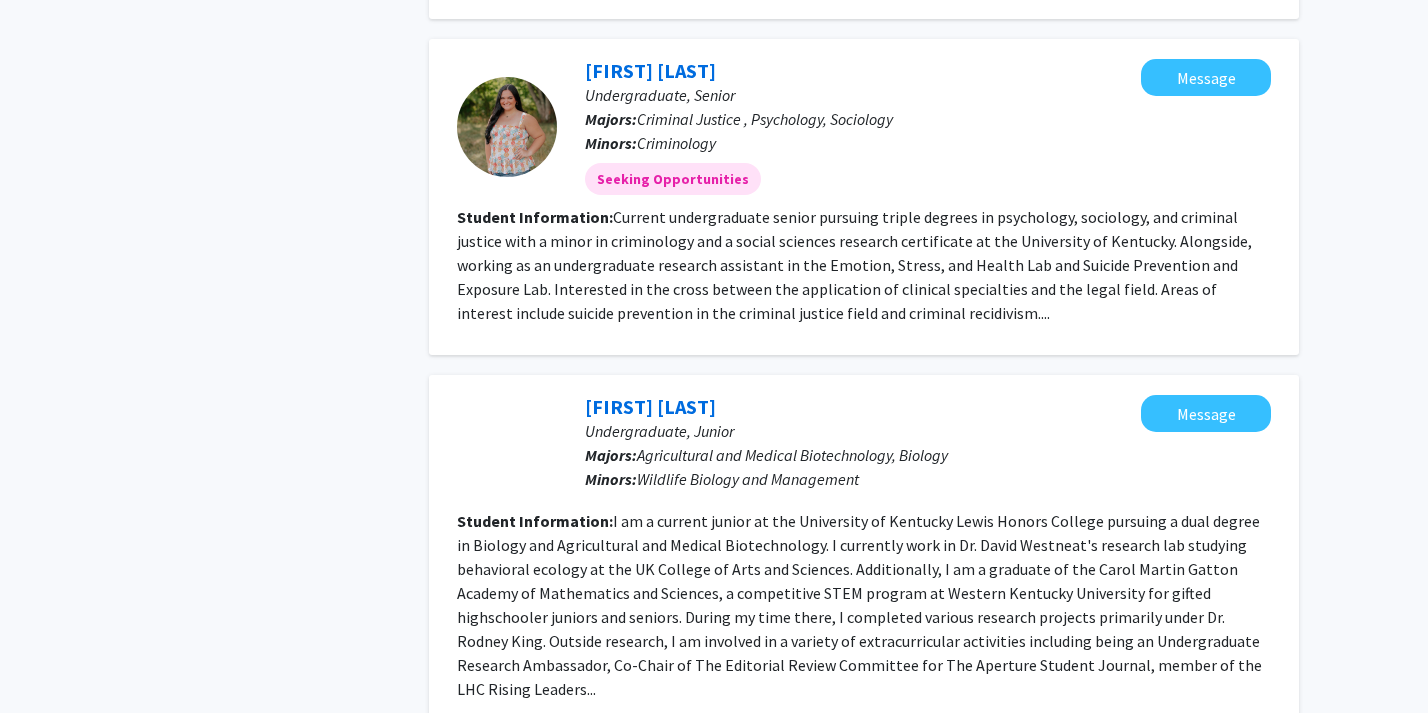 scroll, scrollTop: 2830, scrollLeft: 0, axis: vertical 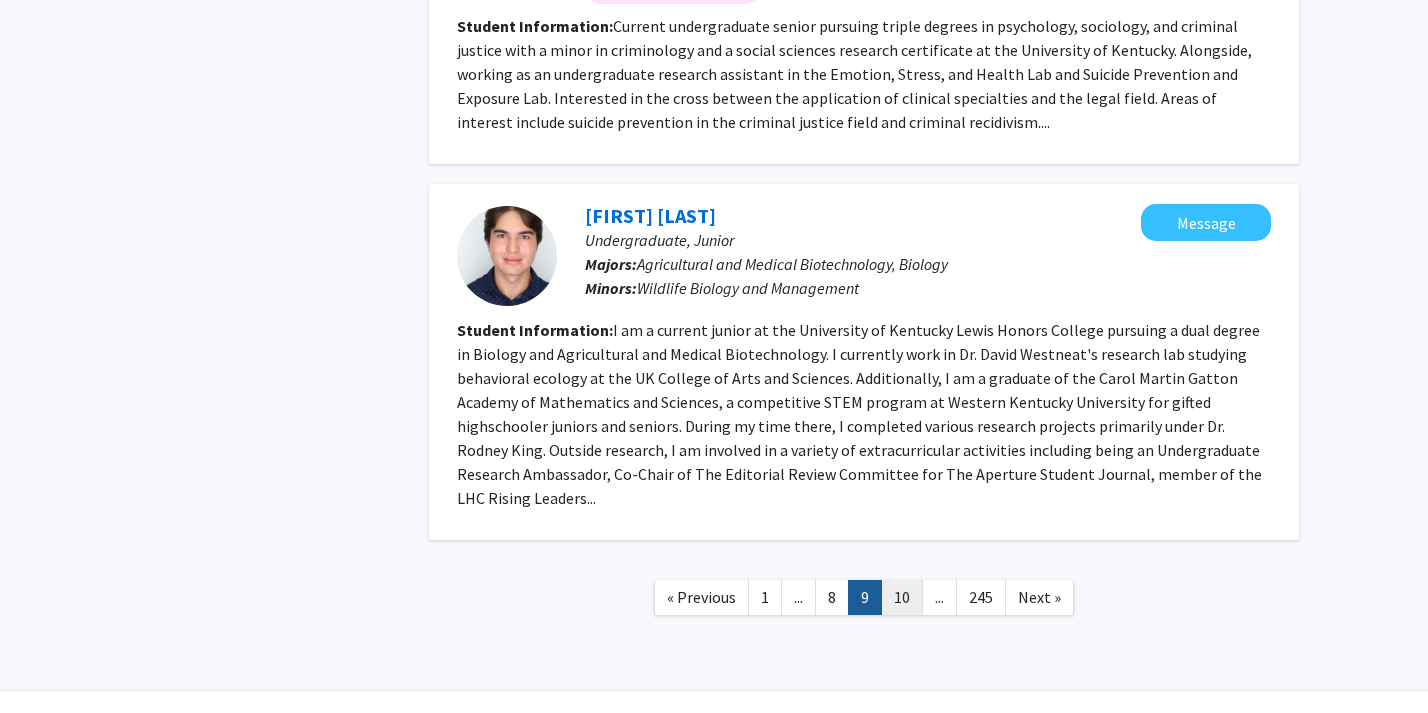 click on "10" 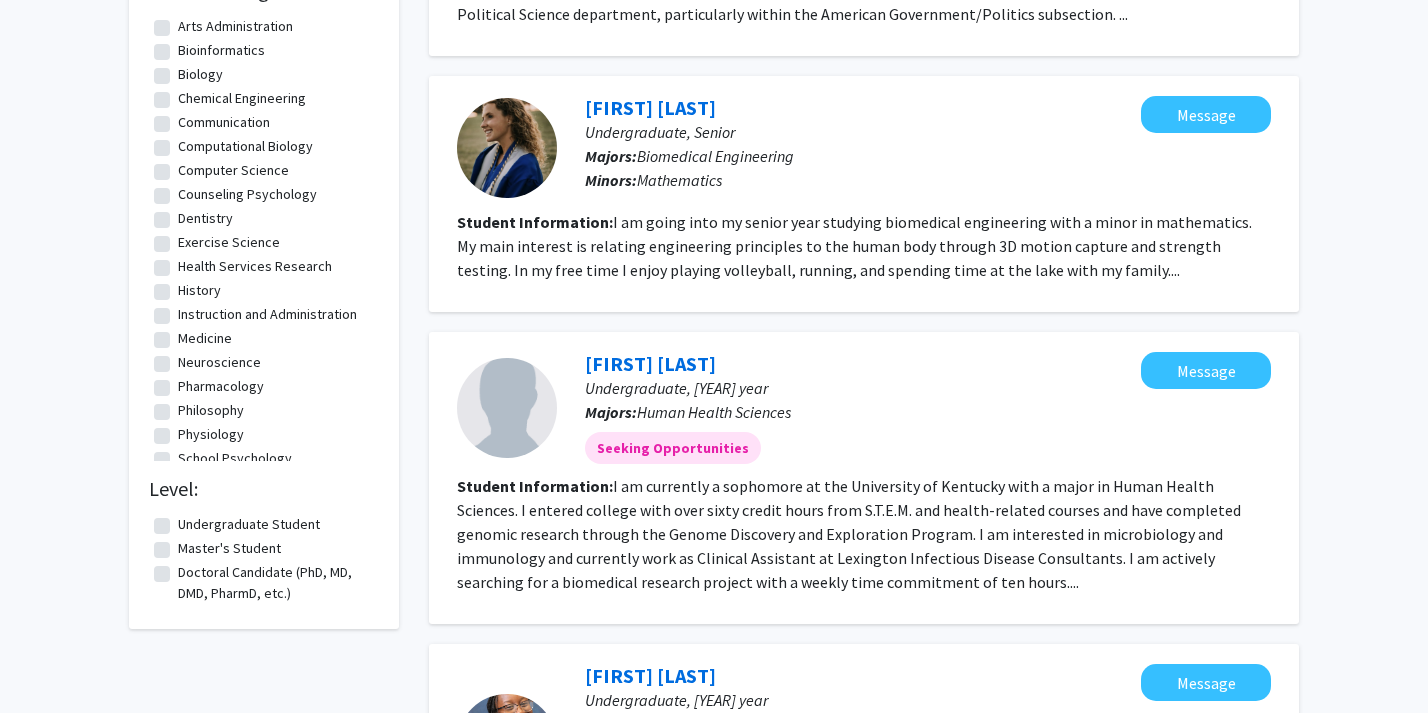 scroll, scrollTop: 1700, scrollLeft: 0, axis: vertical 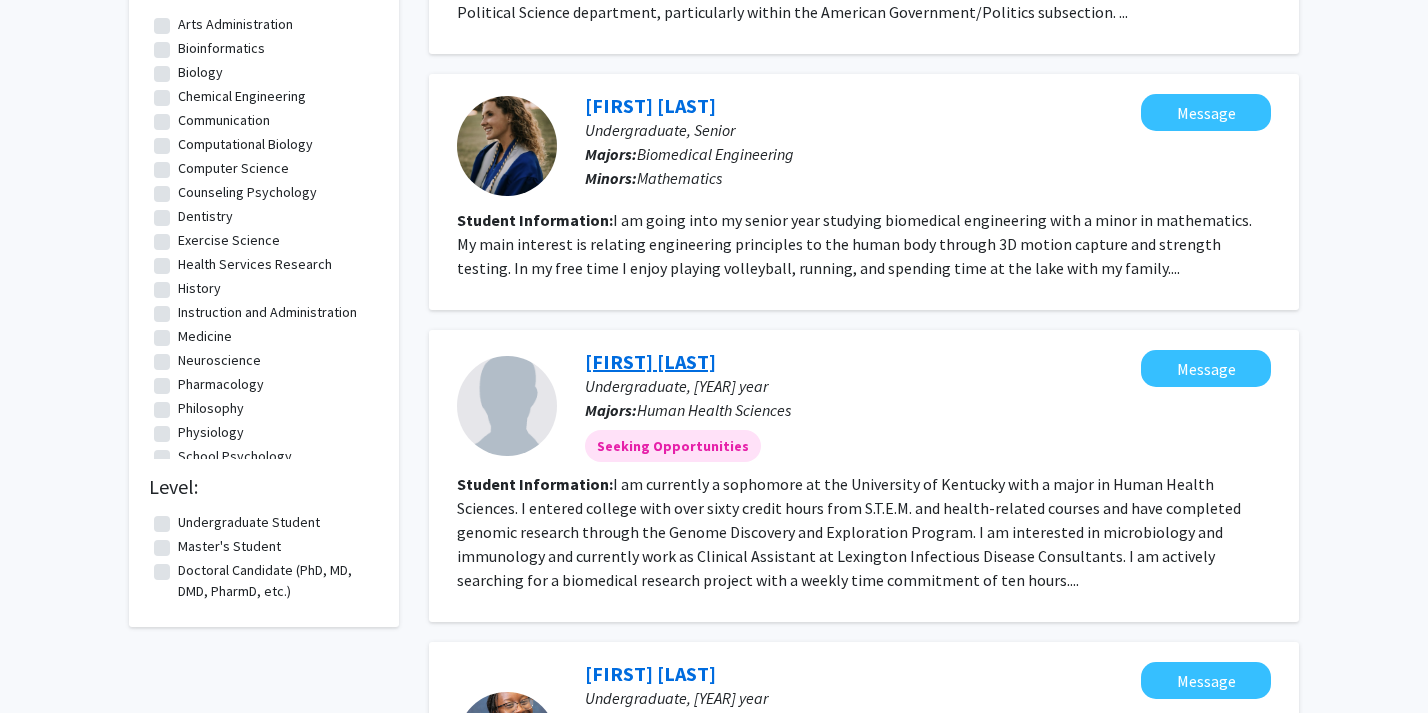 click on "[FIRST] [LAST]" 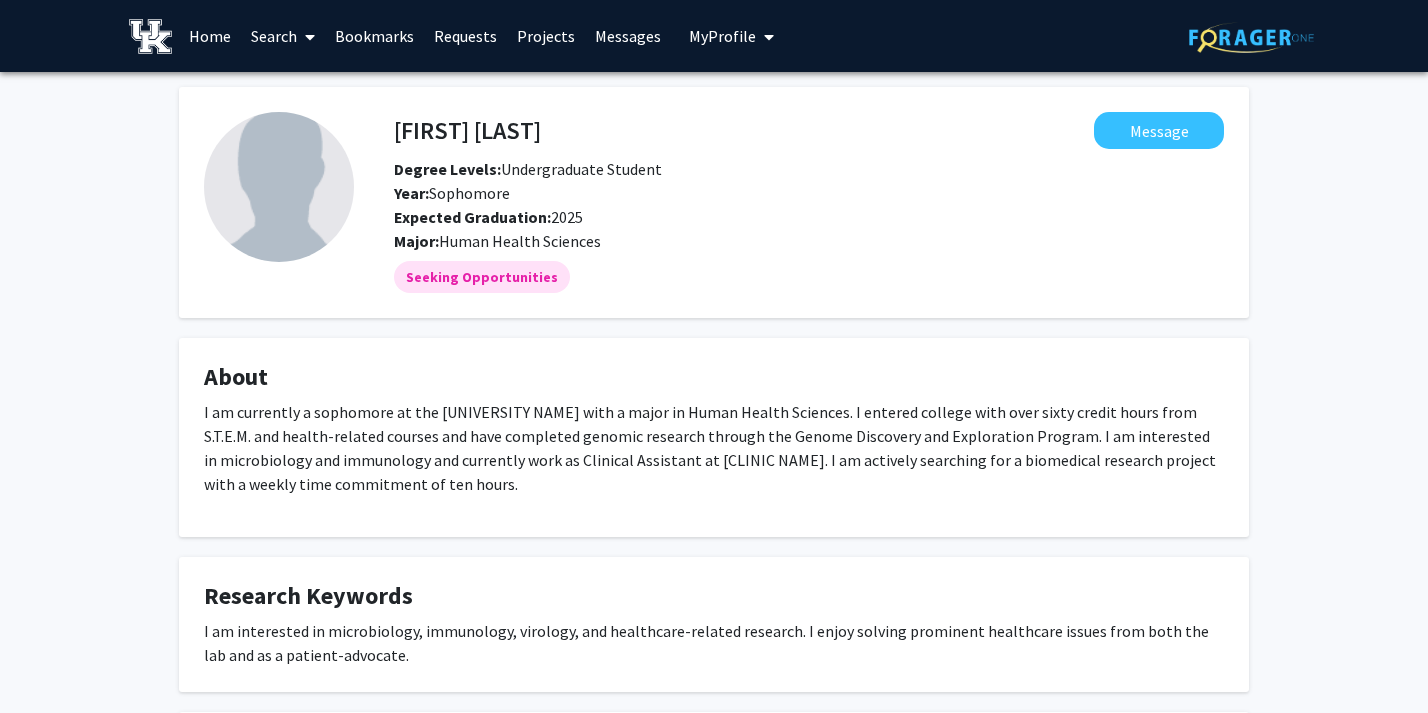 click on "[FIRST] [LAST]" 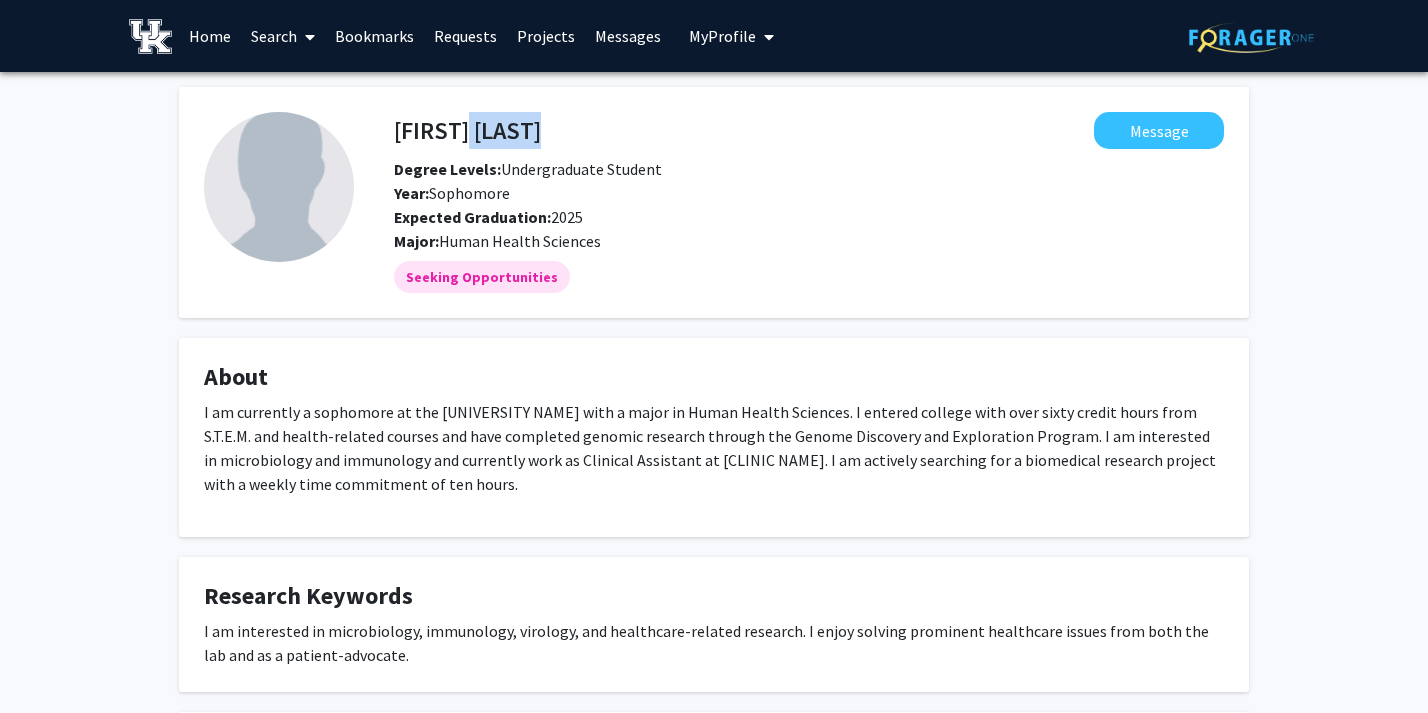click on "[FIRST] [LAST]" 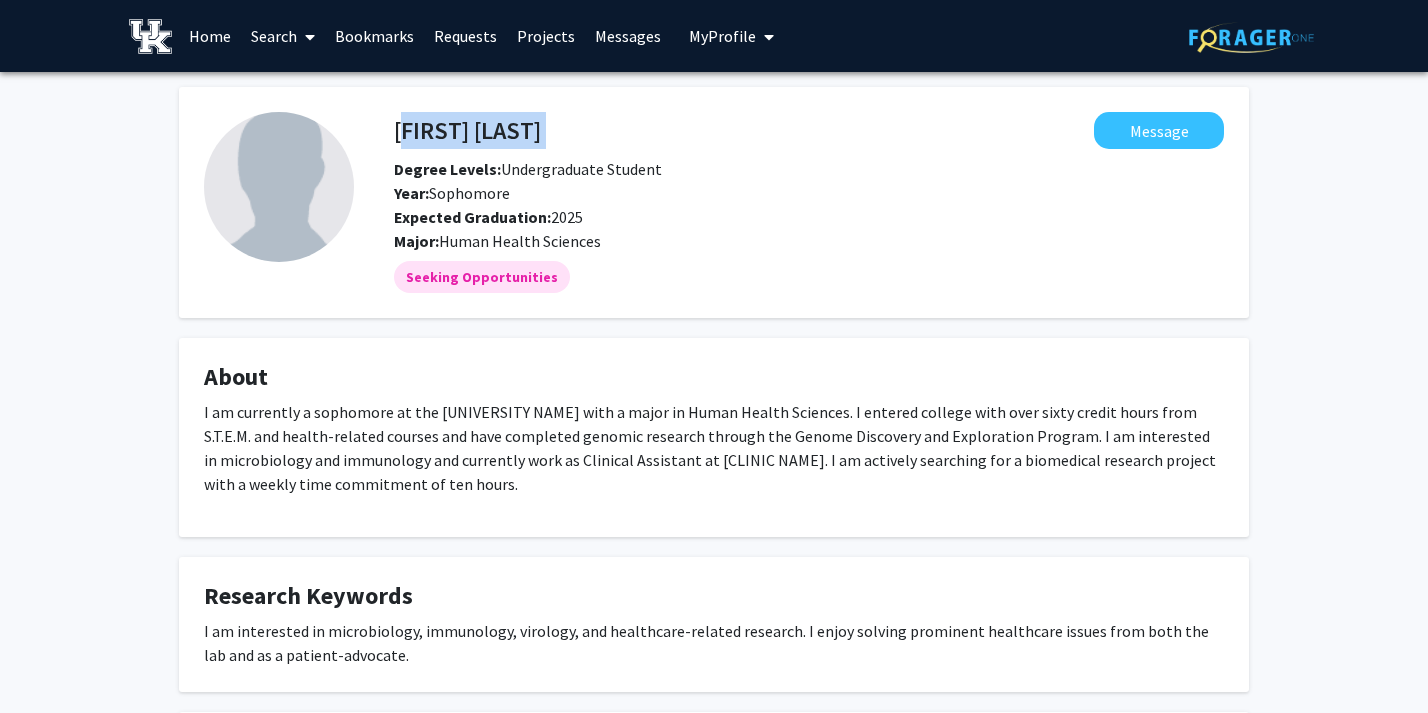 click on "[FIRST] [LAST]" 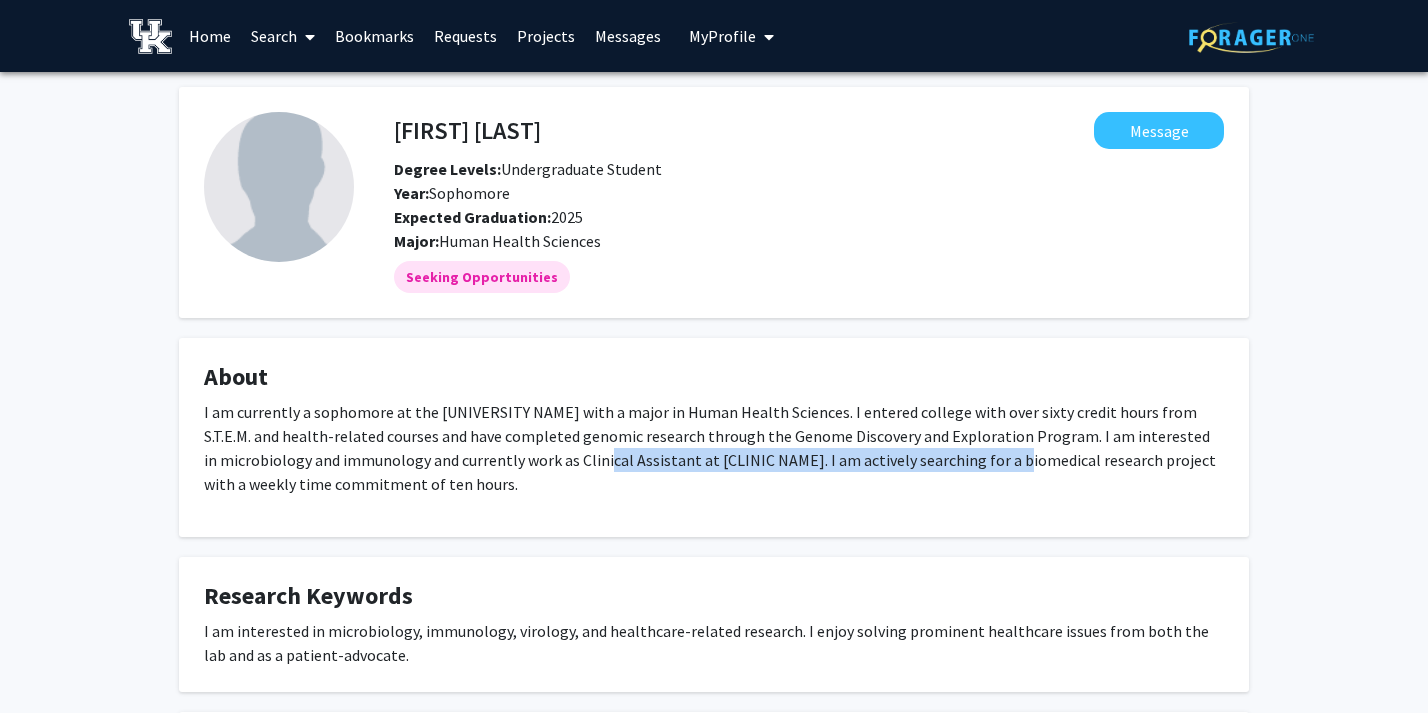 drag, startPoint x: 561, startPoint y: 464, endPoint x: 966, endPoint y: 460, distance: 405.01974 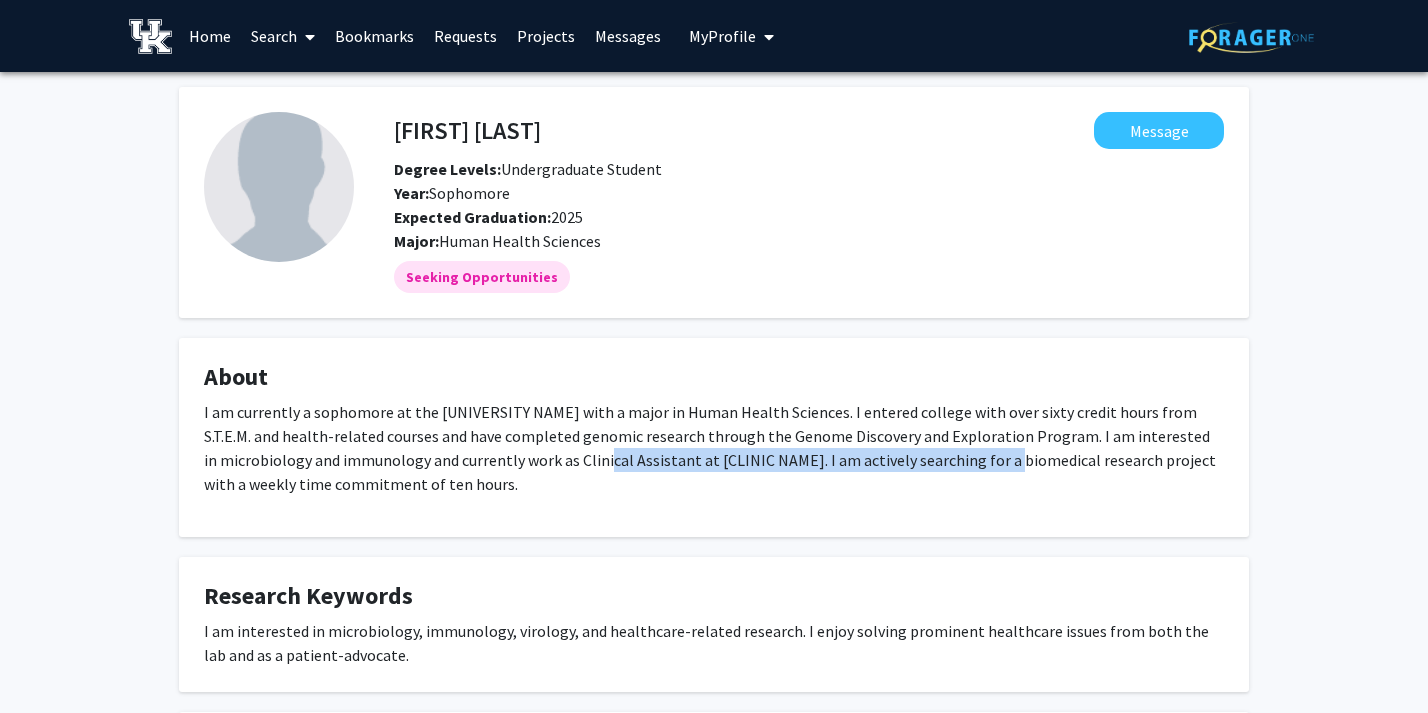 click at bounding box center [765, 37] 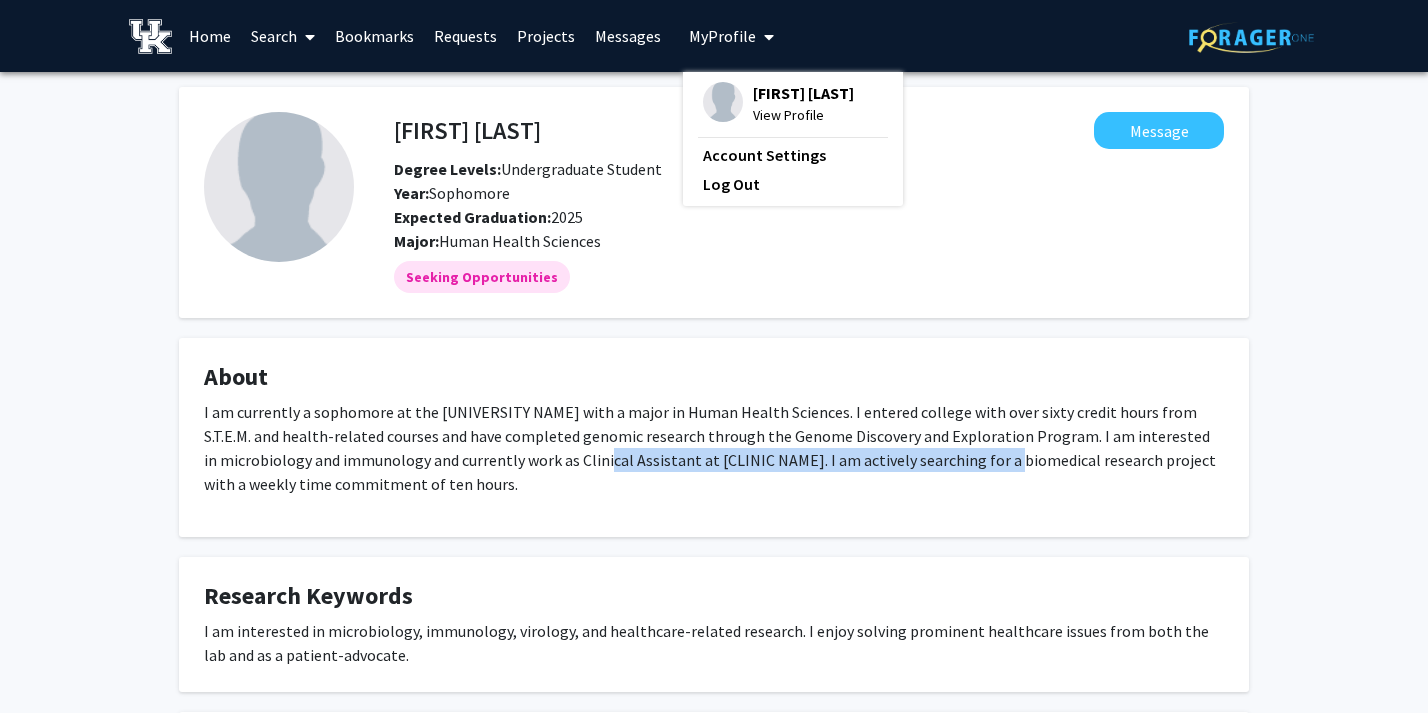 click at bounding box center (723, 102) 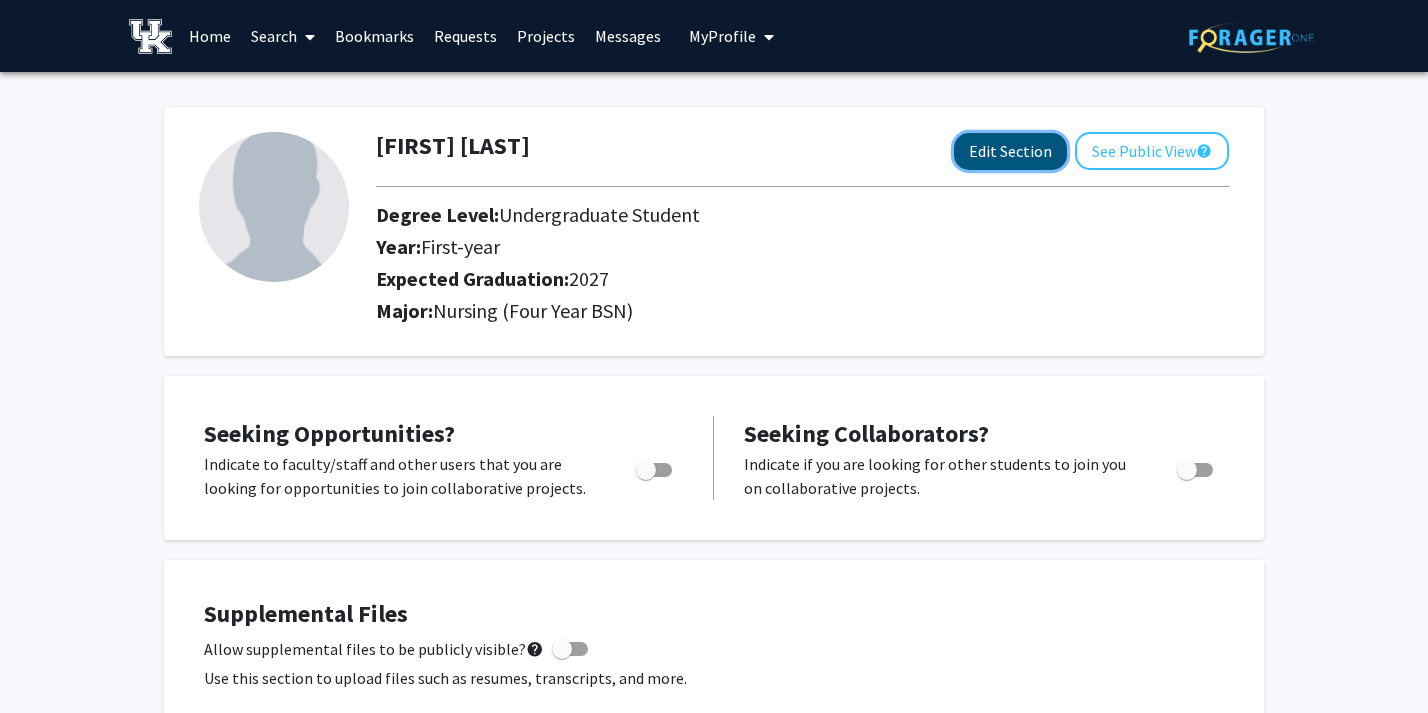 click on "Edit Section" 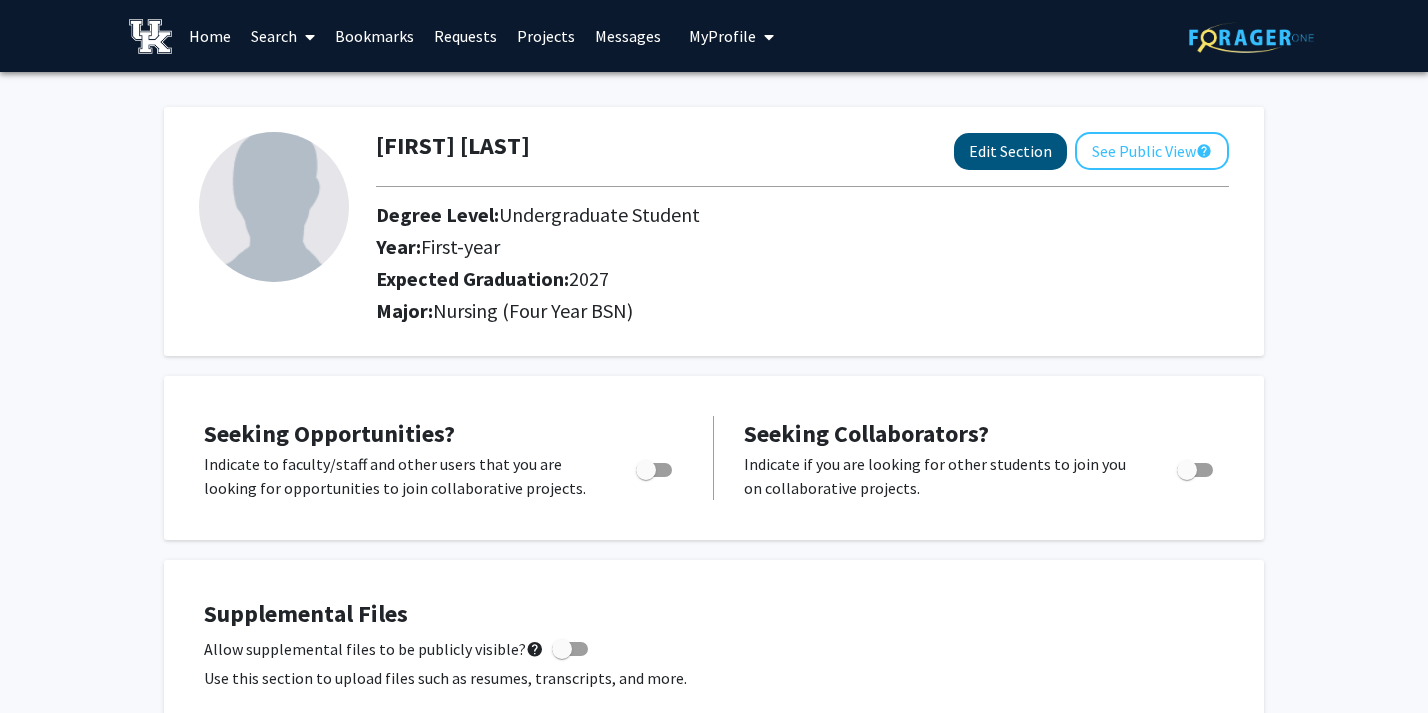 select on "[AGE] year" 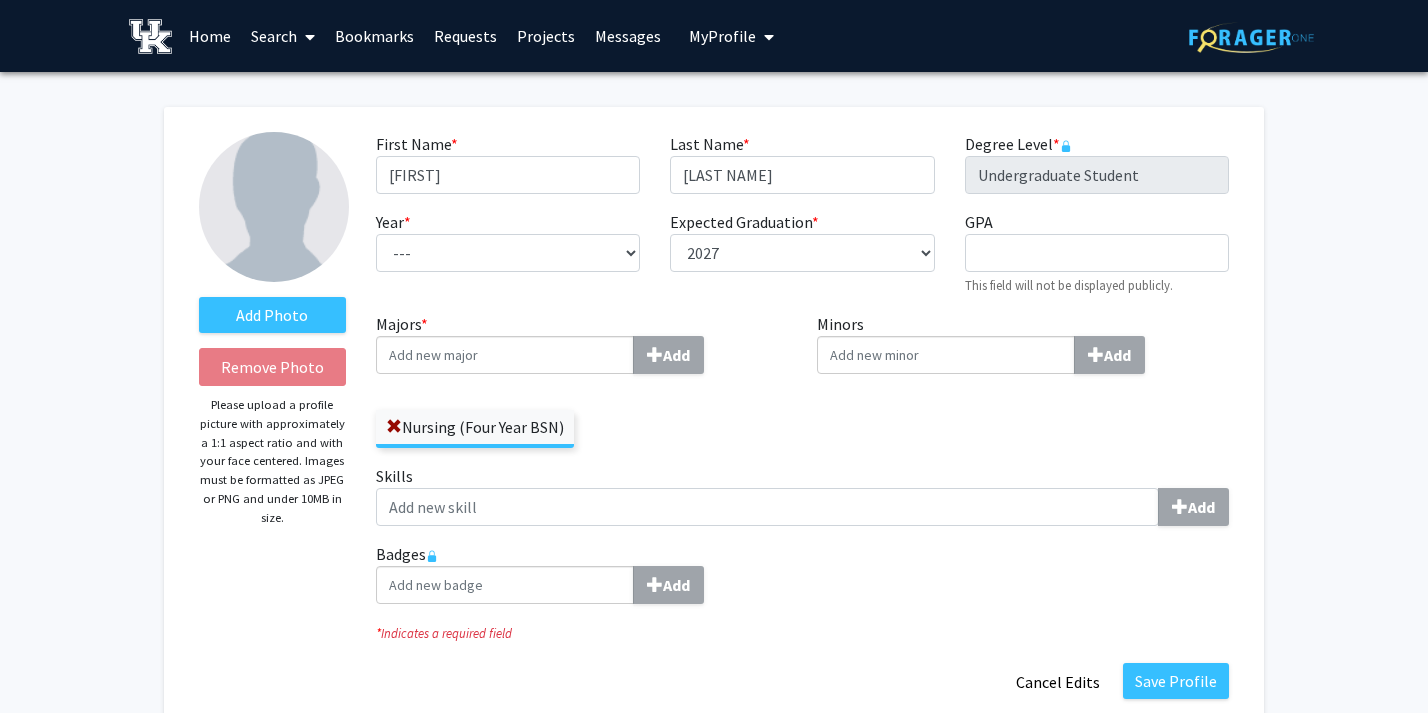click 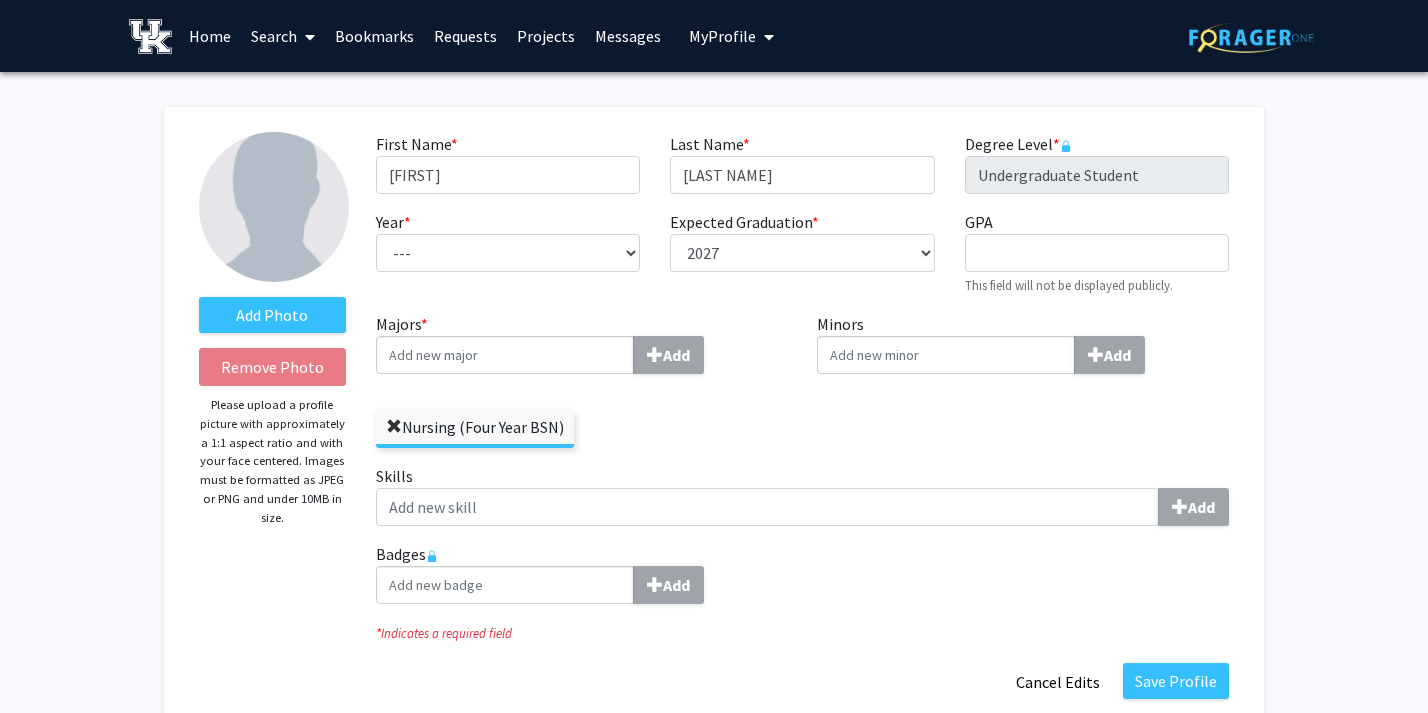 click 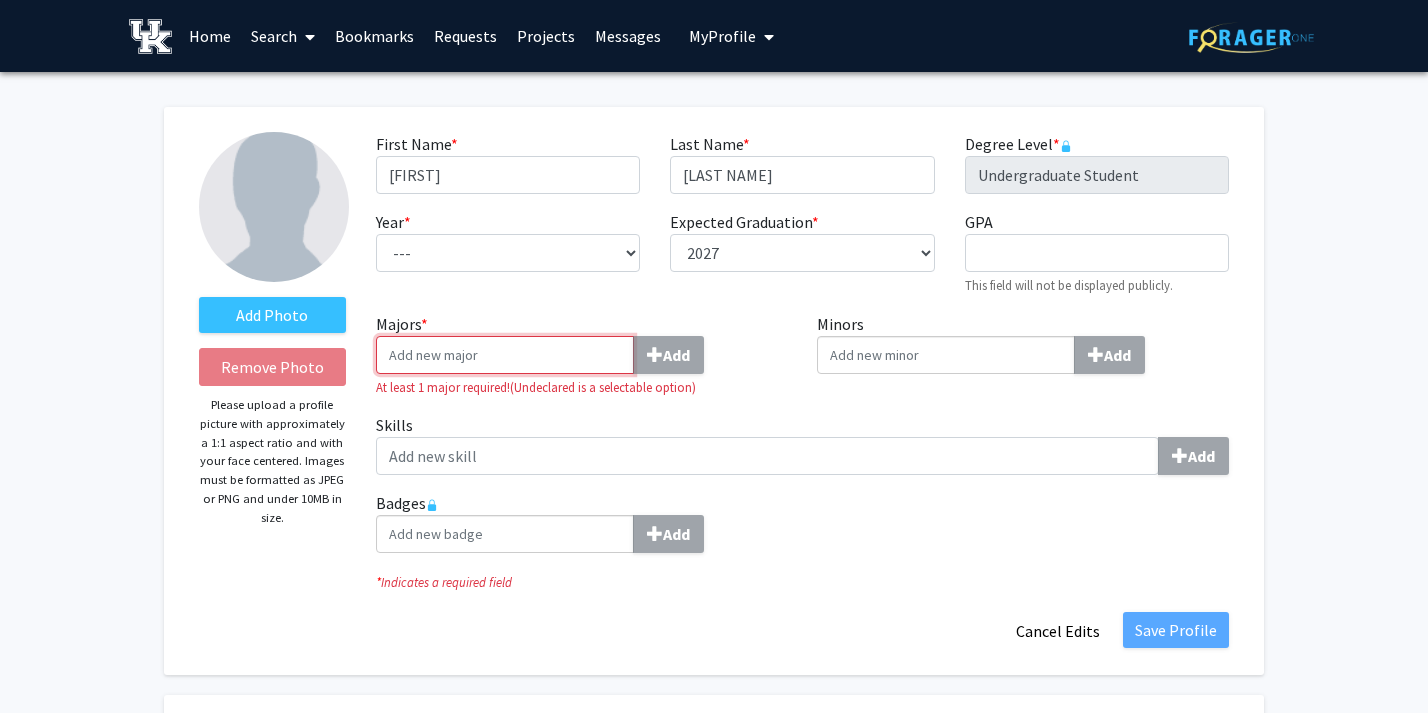 click on "Majors  * Add" at bounding box center (505, 355) 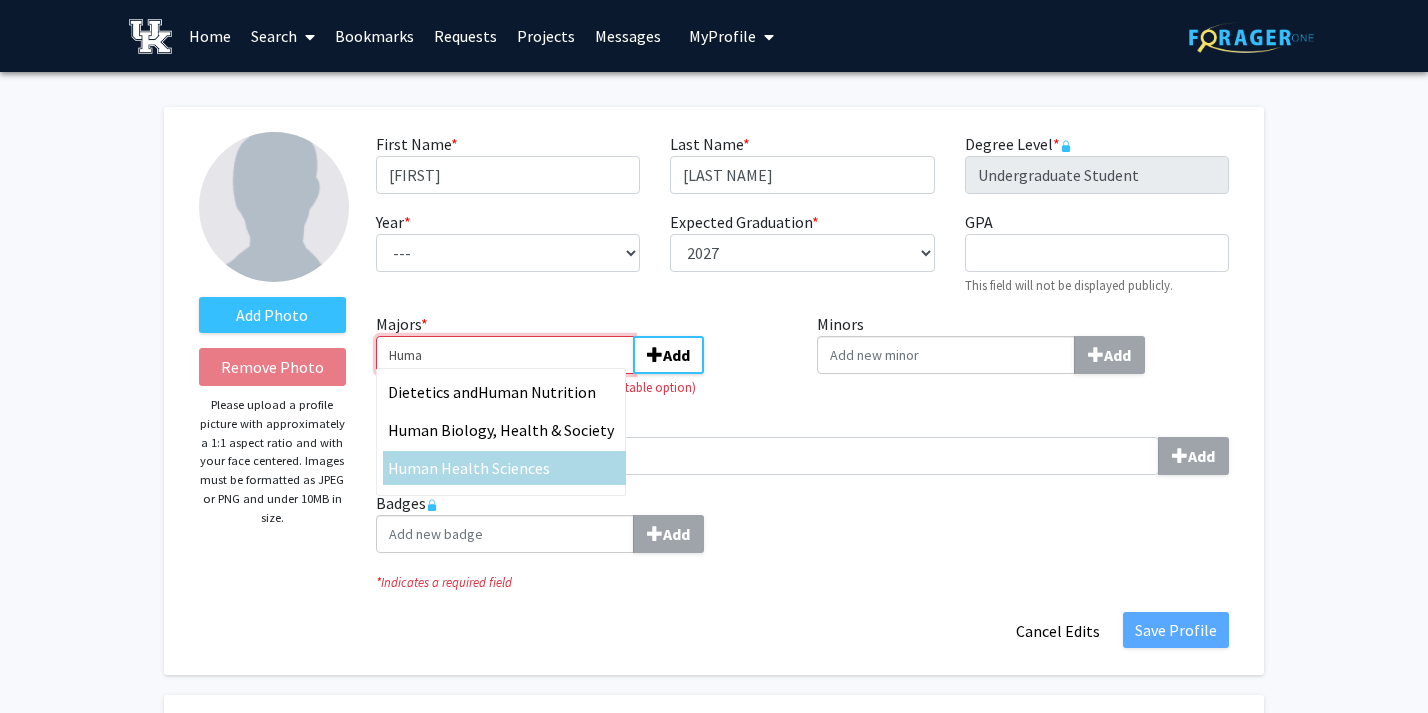 type on "Huma" 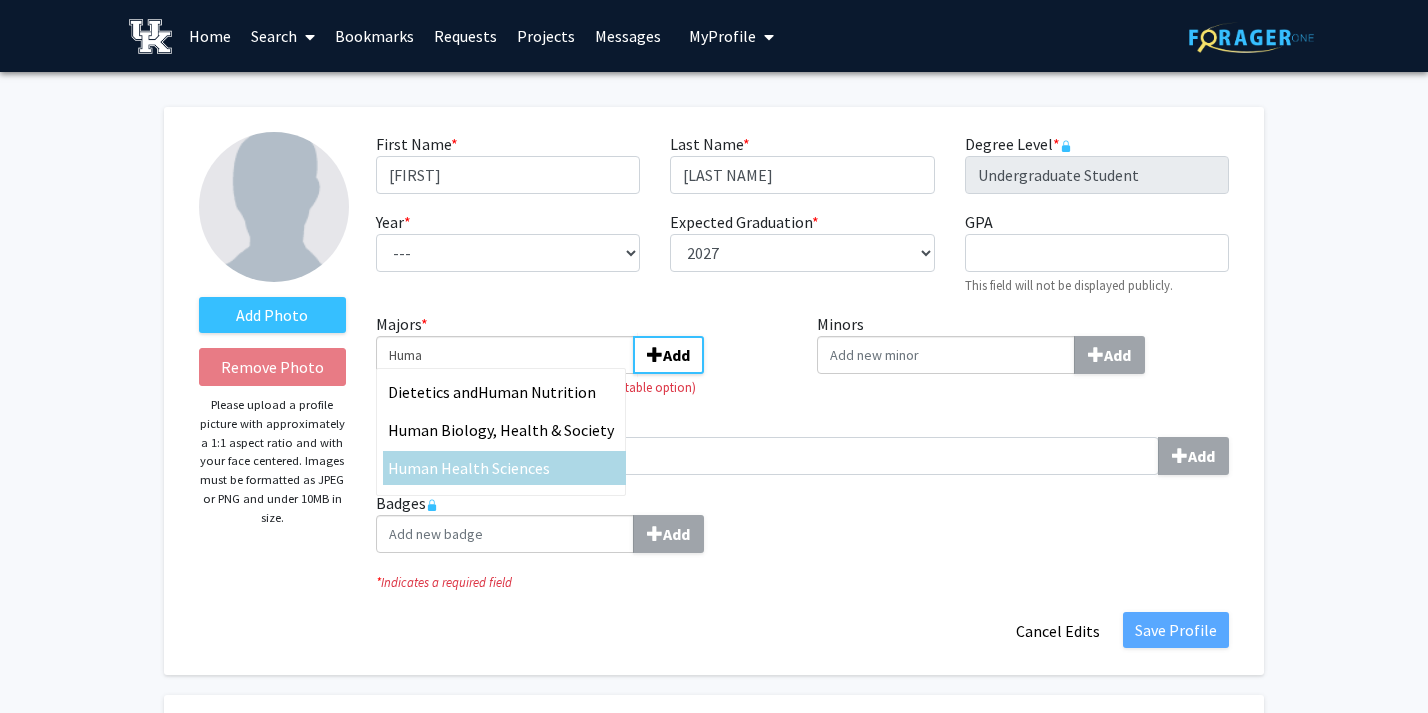 click on "n Health Sciences" at bounding box center [489, 468] 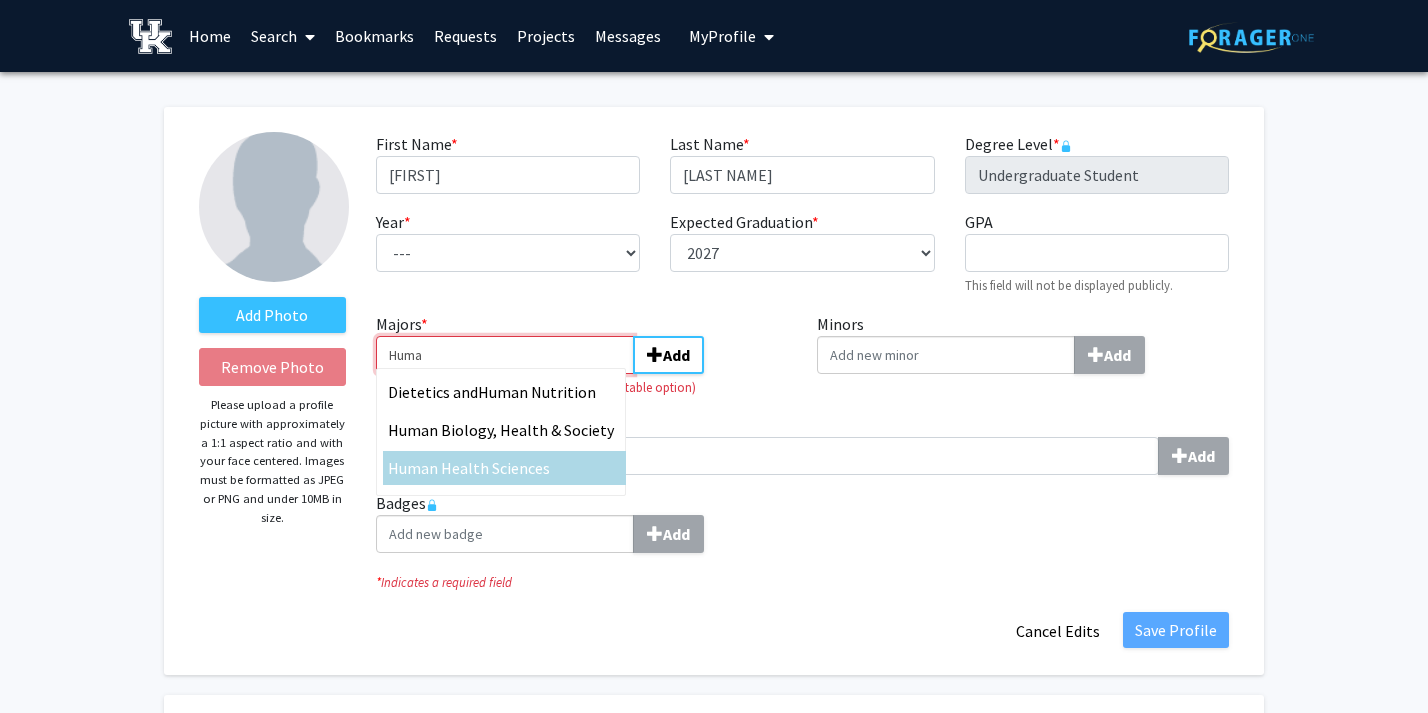 click on "Huma" at bounding box center (505, 355) 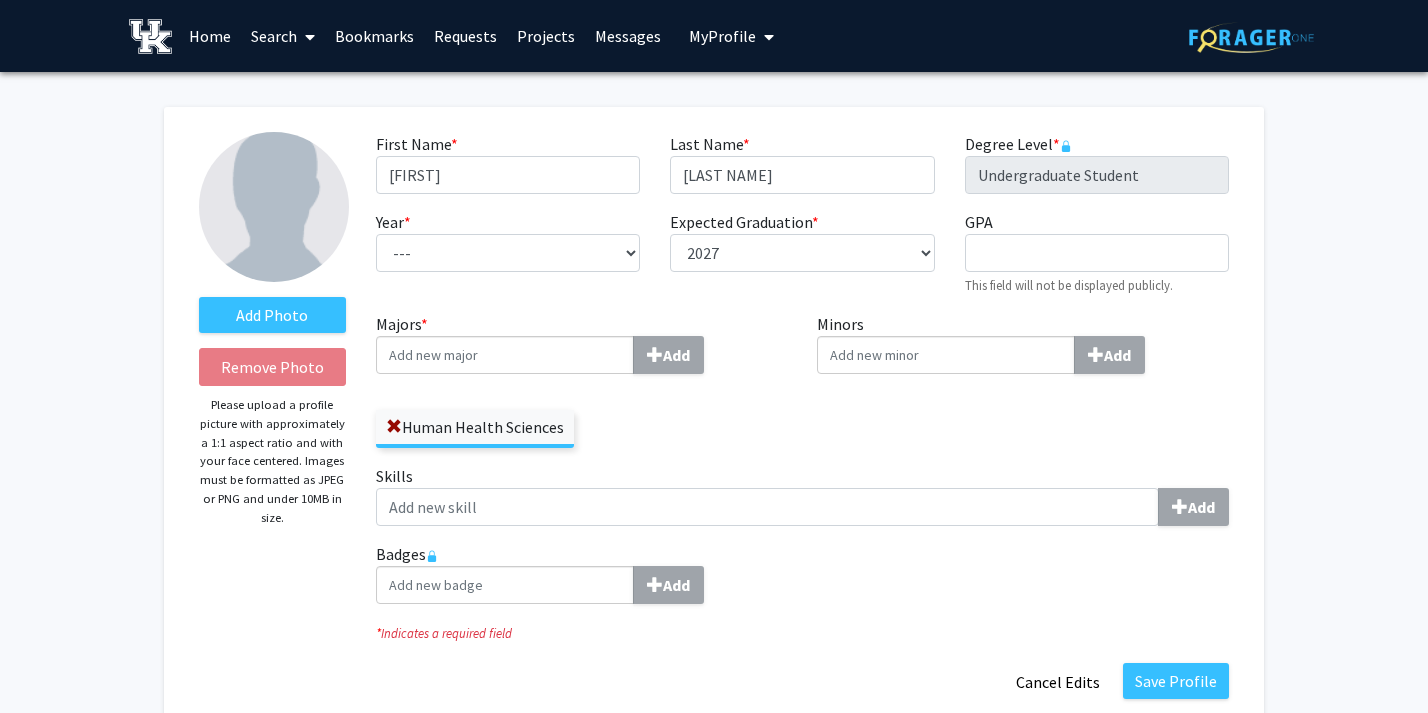 click 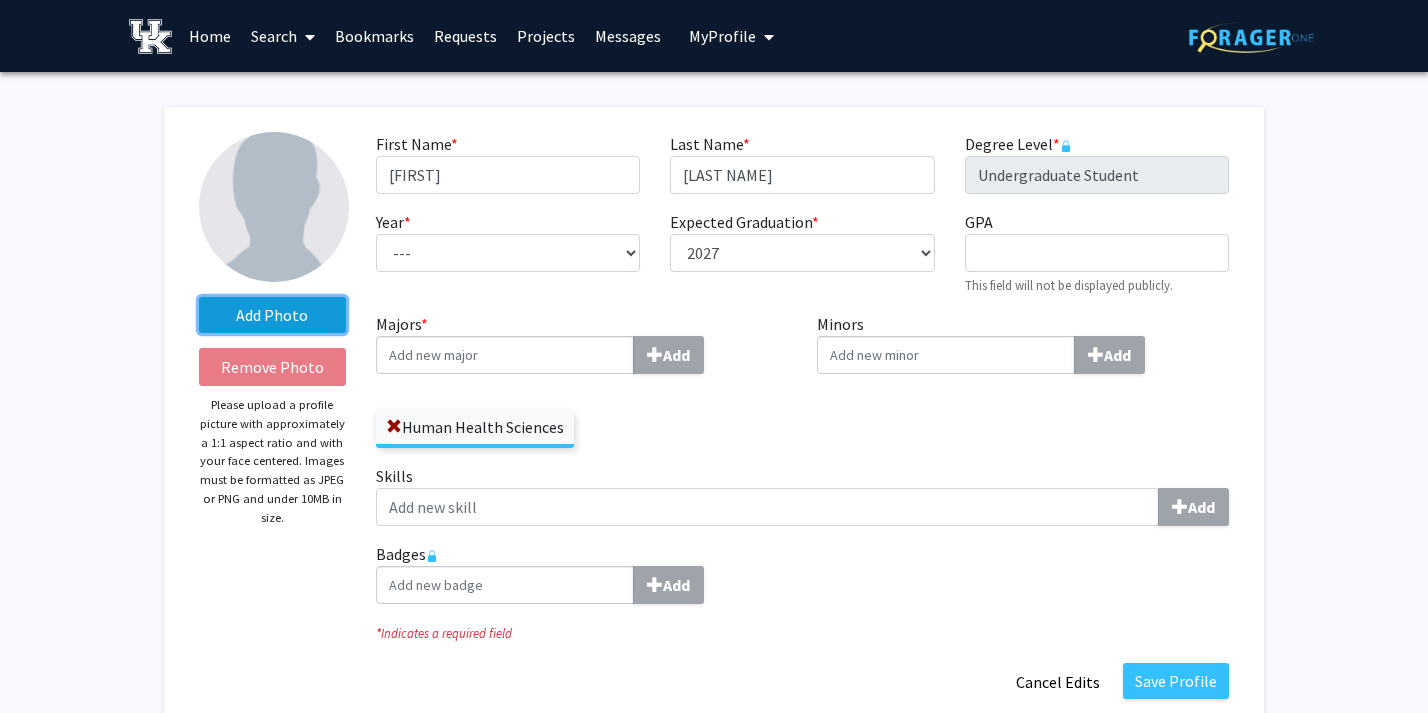 click on "Add Photo" 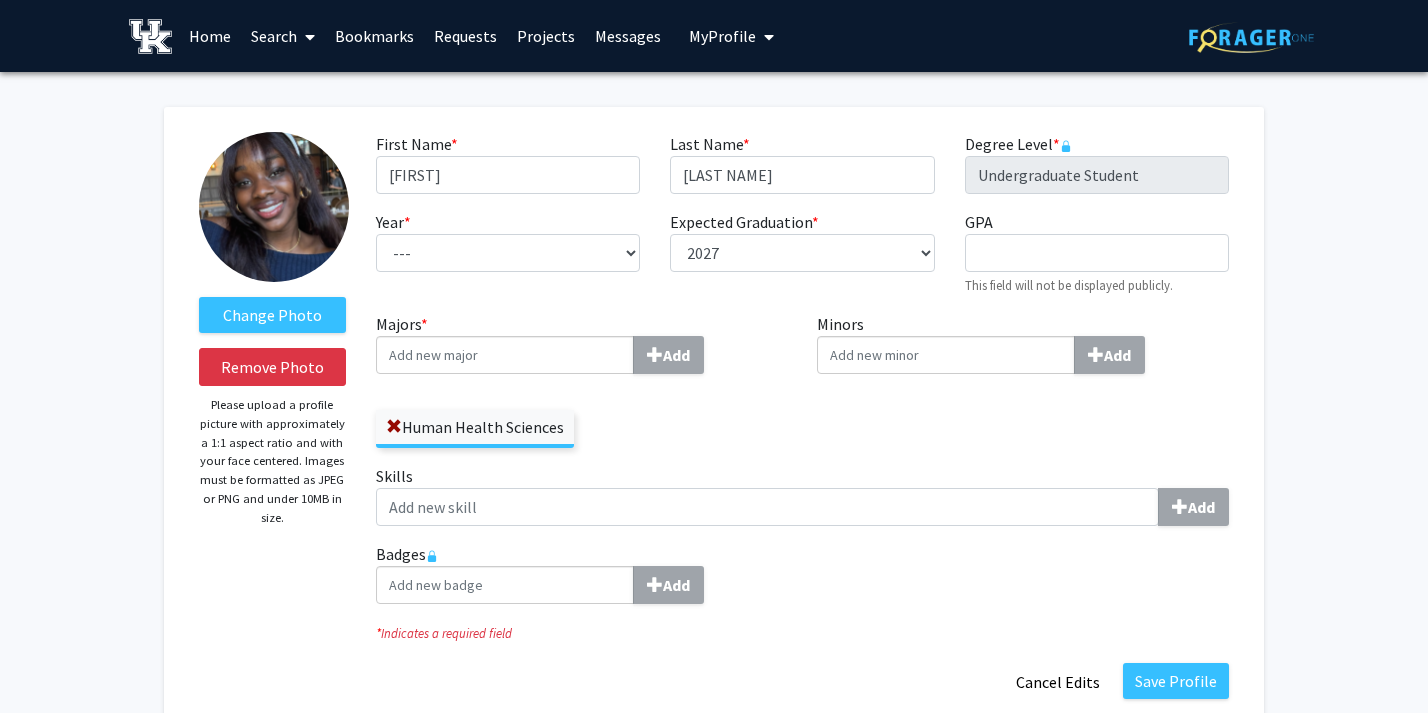 click 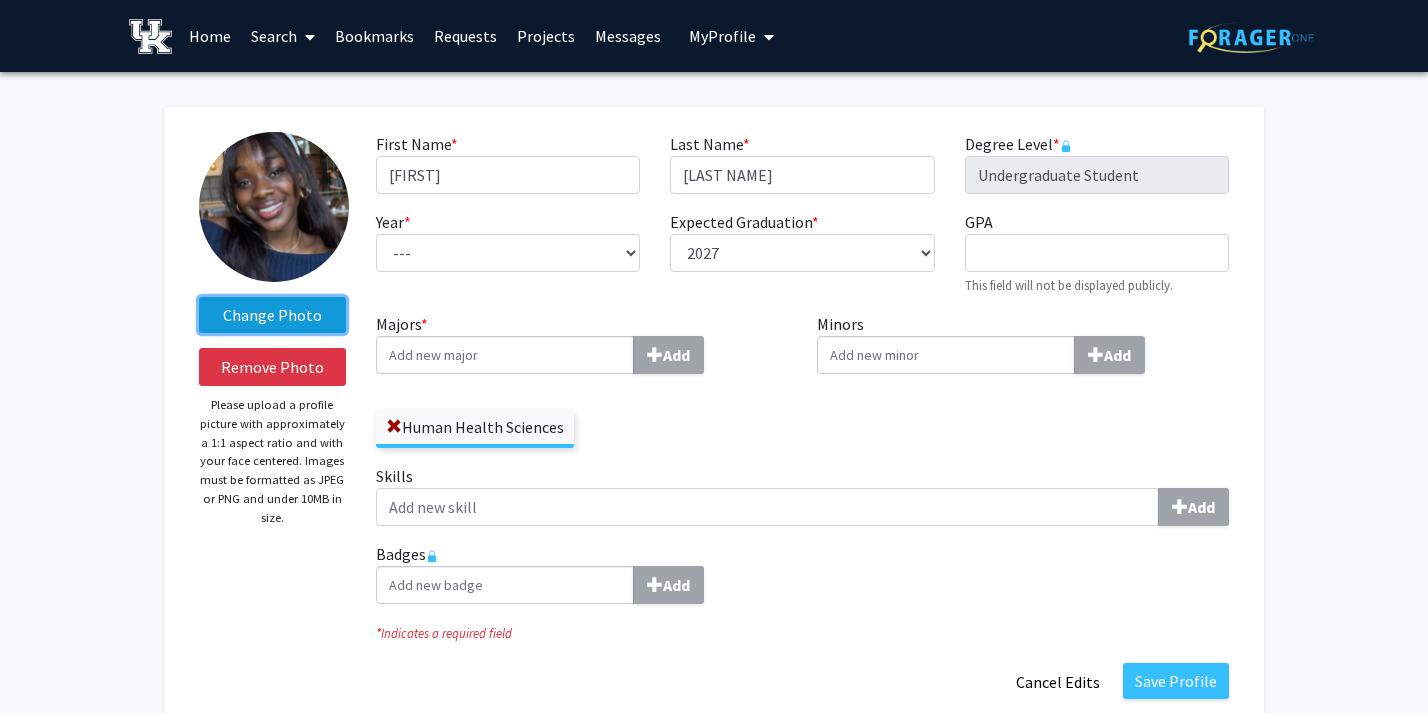 click on "Change Photo" 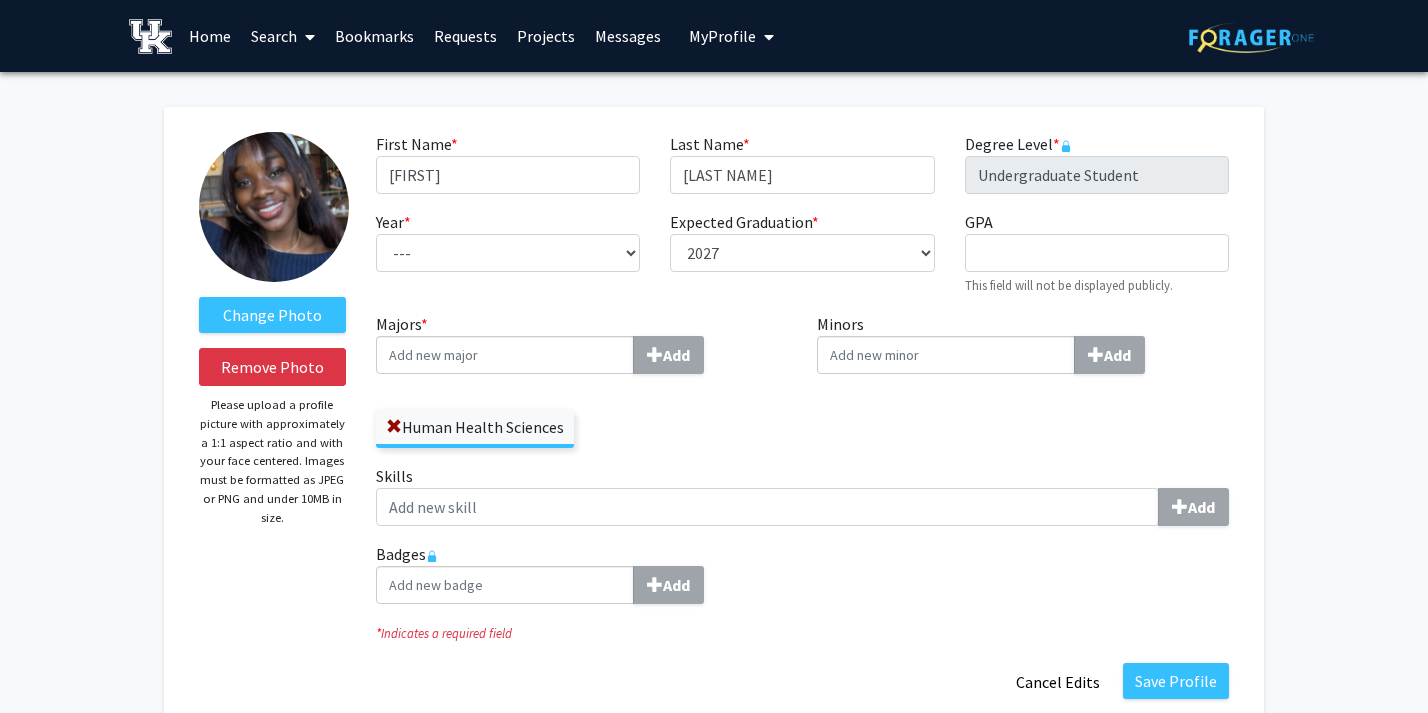 click 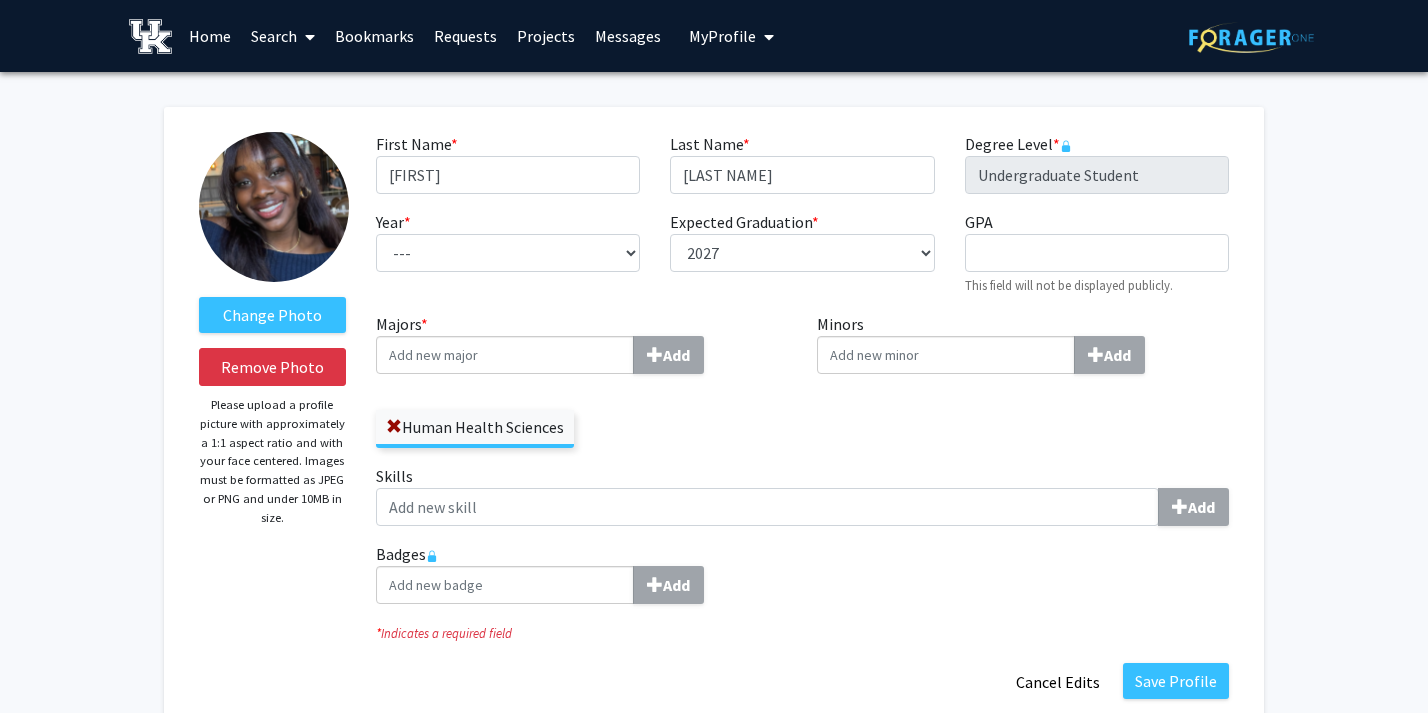 click 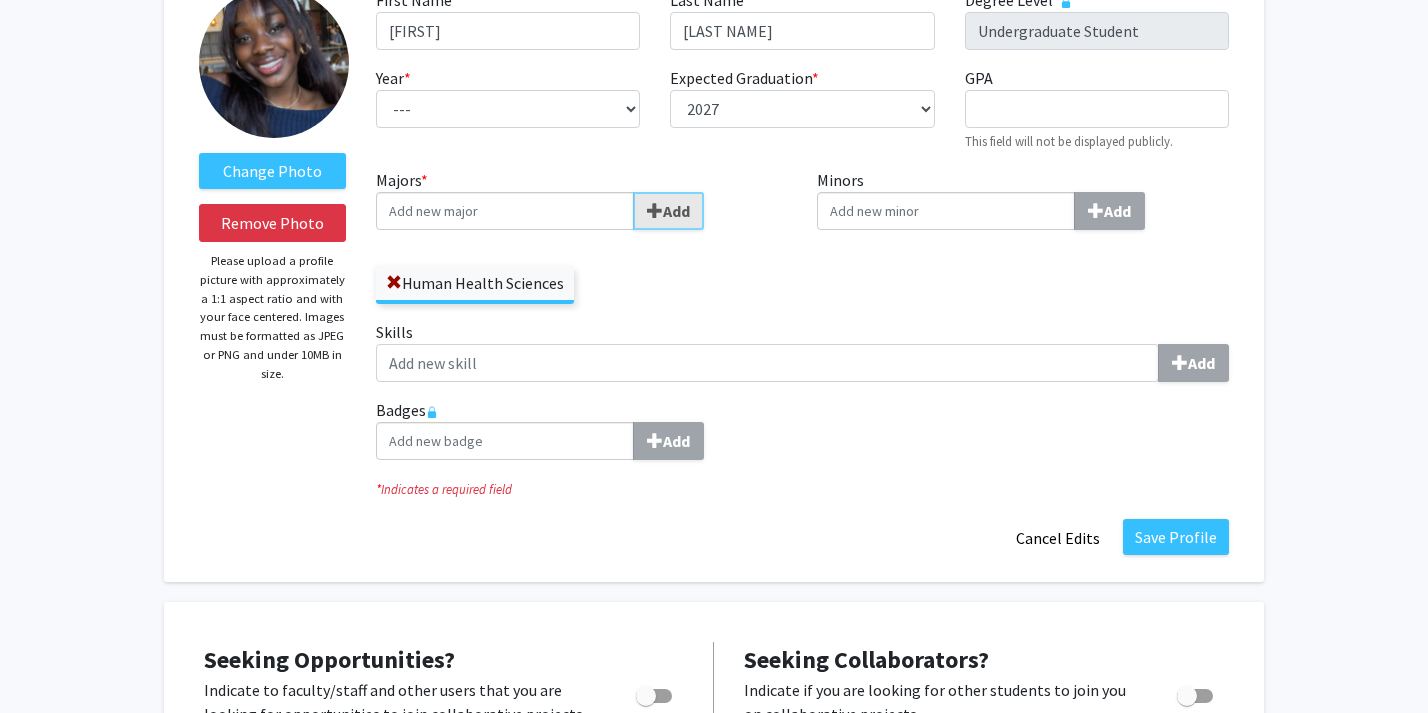 scroll, scrollTop: 122, scrollLeft: 0, axis: vertical 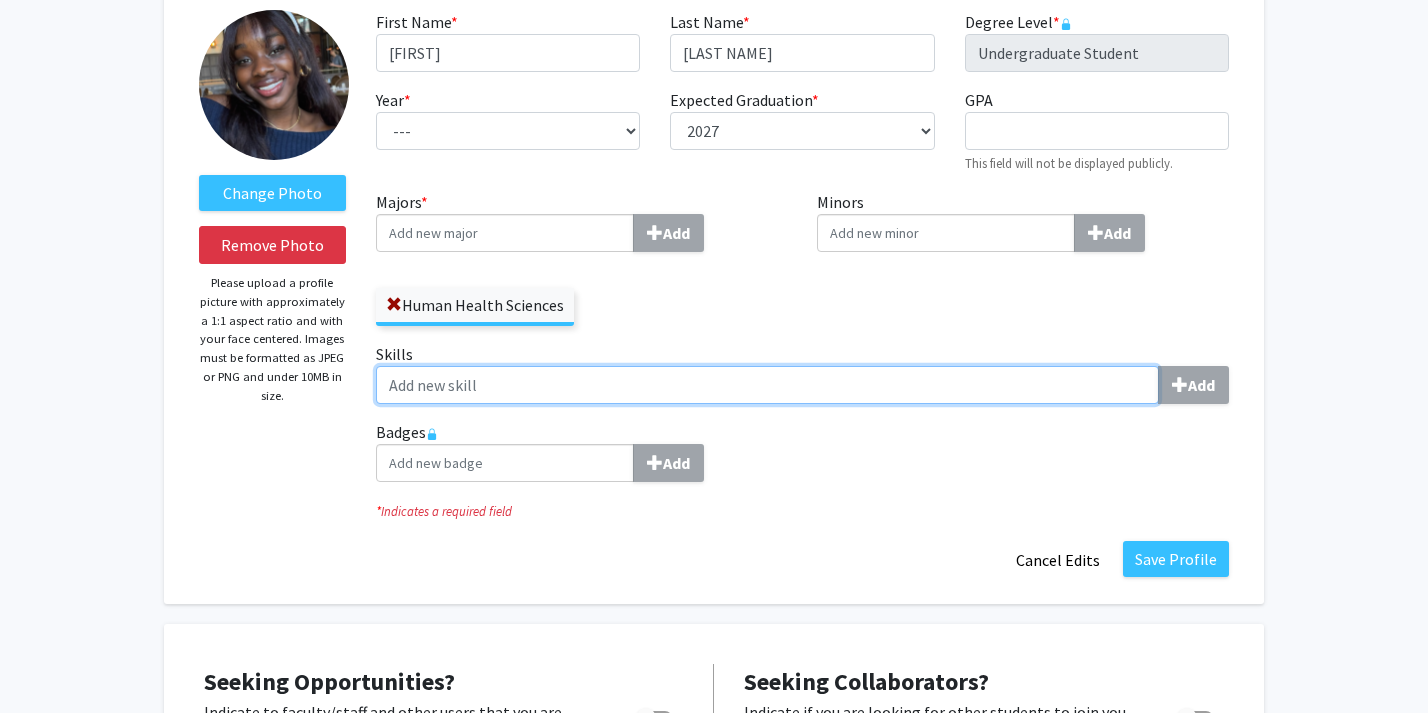 click on "Skills  Add" 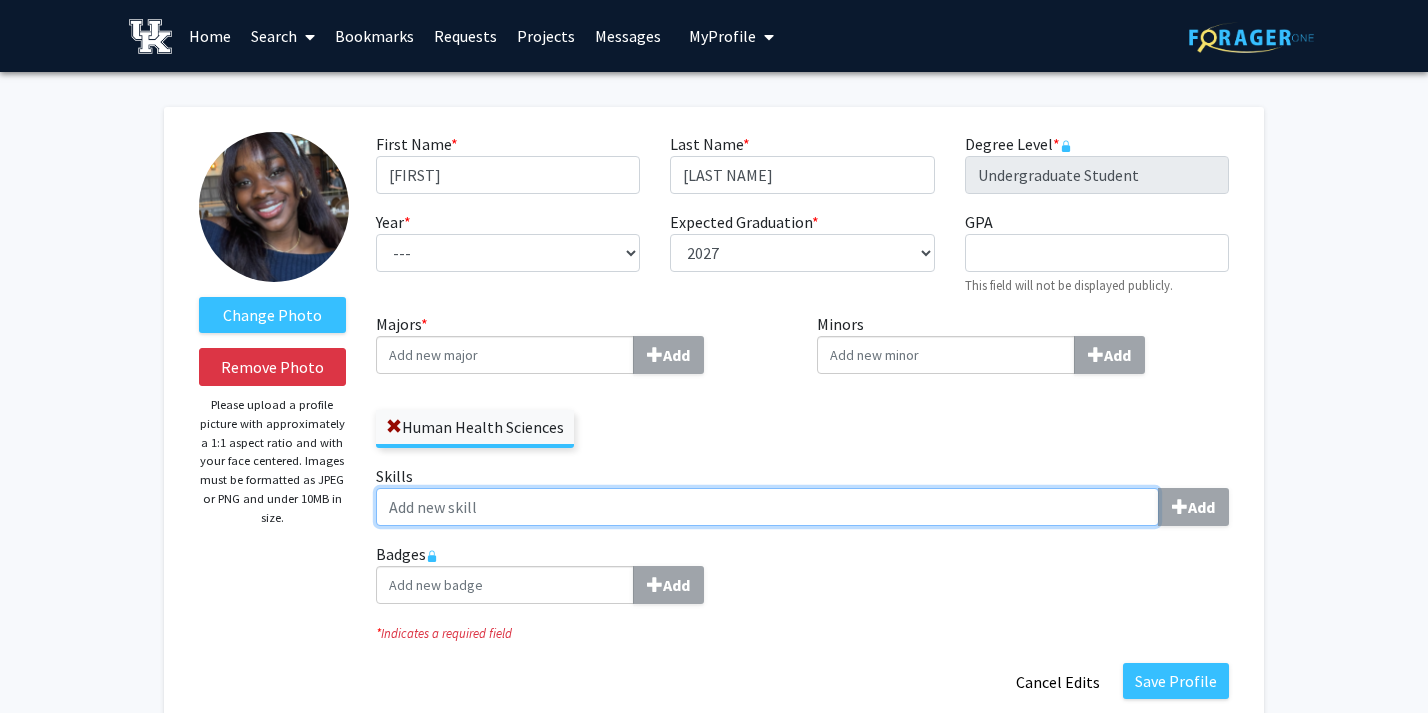 scroll, scrollTop: 1, scrollLeft: 0, axis: vertical 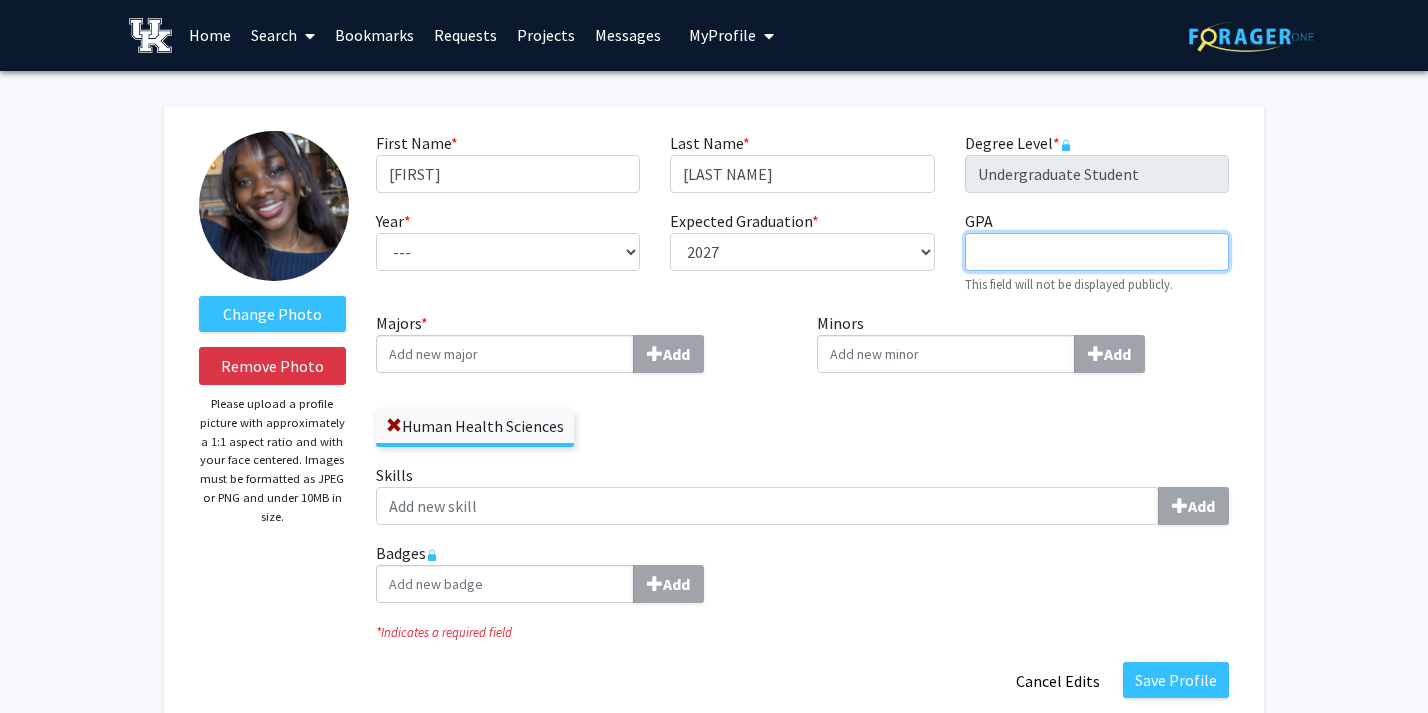 click on "GPA  required" at bounding box center [1097, 252] 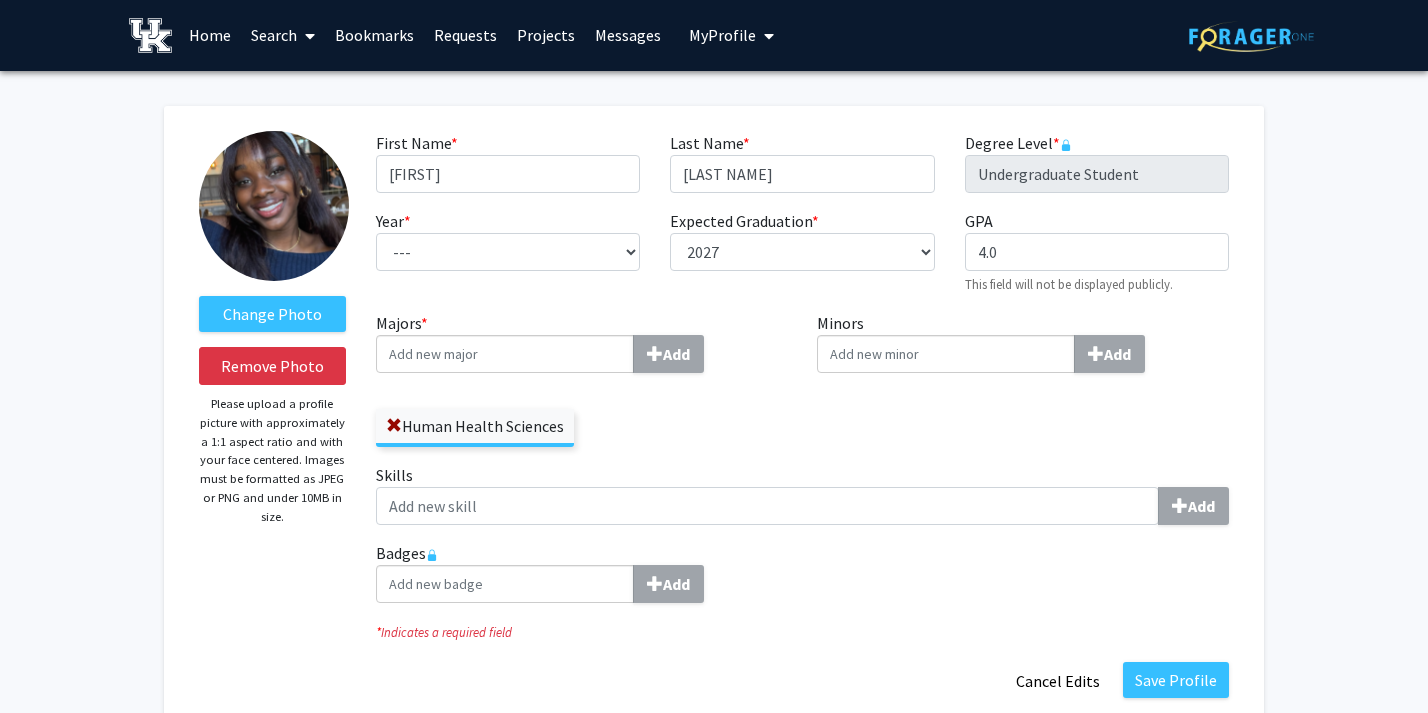 click on "Change Photo Remove Photo Please upload a profile picture with approximately a 1:1 aspect ratio and with your face centered. Images must be formatted as JPEG or PNG and under 10MB in size. First Name * required [FIRST] Last Name * required [LAST] Degree Level * required Undergraduate Student Year * required --- First-year Sophomore Junior Senior Postbaccalaureate Certificate Expected Graduation * required --- 2018 2019 2020 2021 2022 2023 2024 2025 2026 2027 2028 2029 2030 2031 GPA required 4.0 This field will not be displayed publicly. Majors * Add Human Health Sciences Minors Add Skills Add Badges Add * Indicates a required field Save Profile Cancel Edits Seeking Opportunities? Indicate to faculty/staff and other users that you are looking for opportunities to join collaborative projects. Seeking Collaborators? Indicate if you are looking for other students to join you on collaborative projects. Supplemental Files Save" 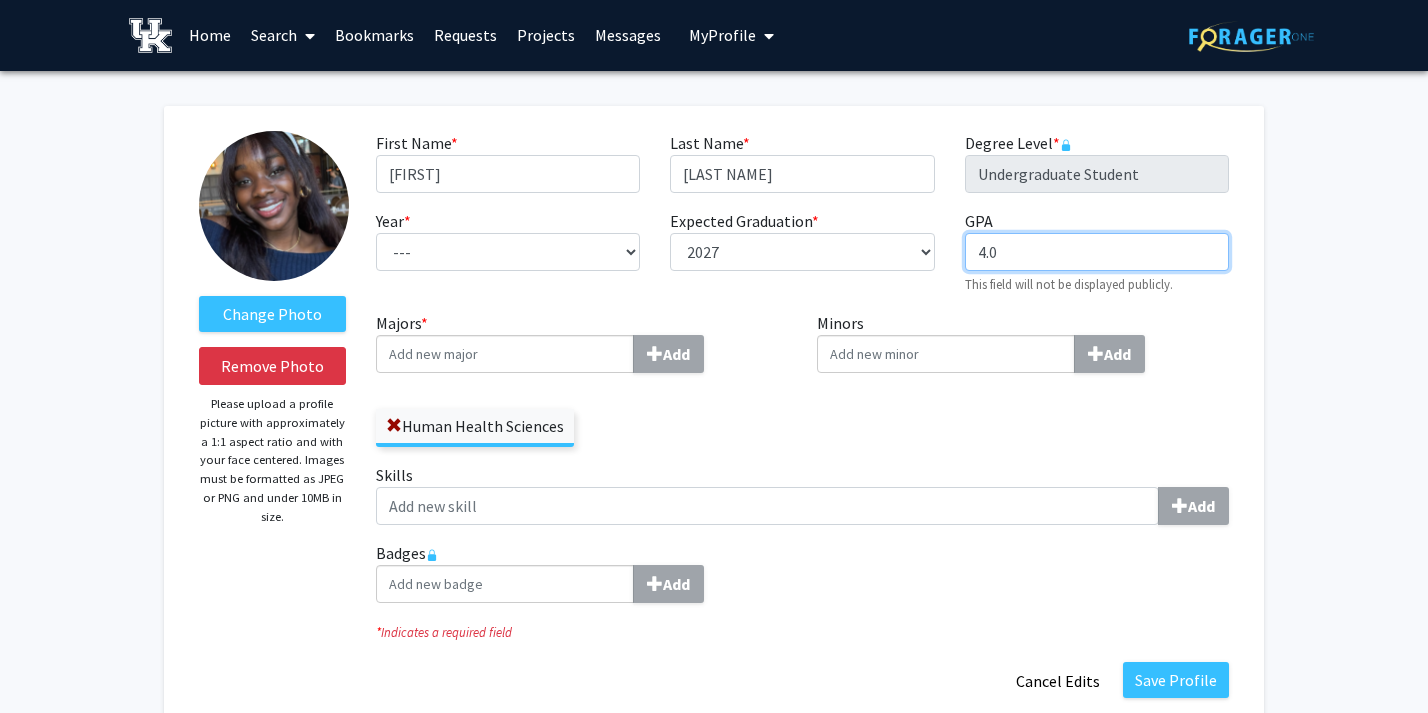 click on "4.0" at bounding box center [1097, 252] 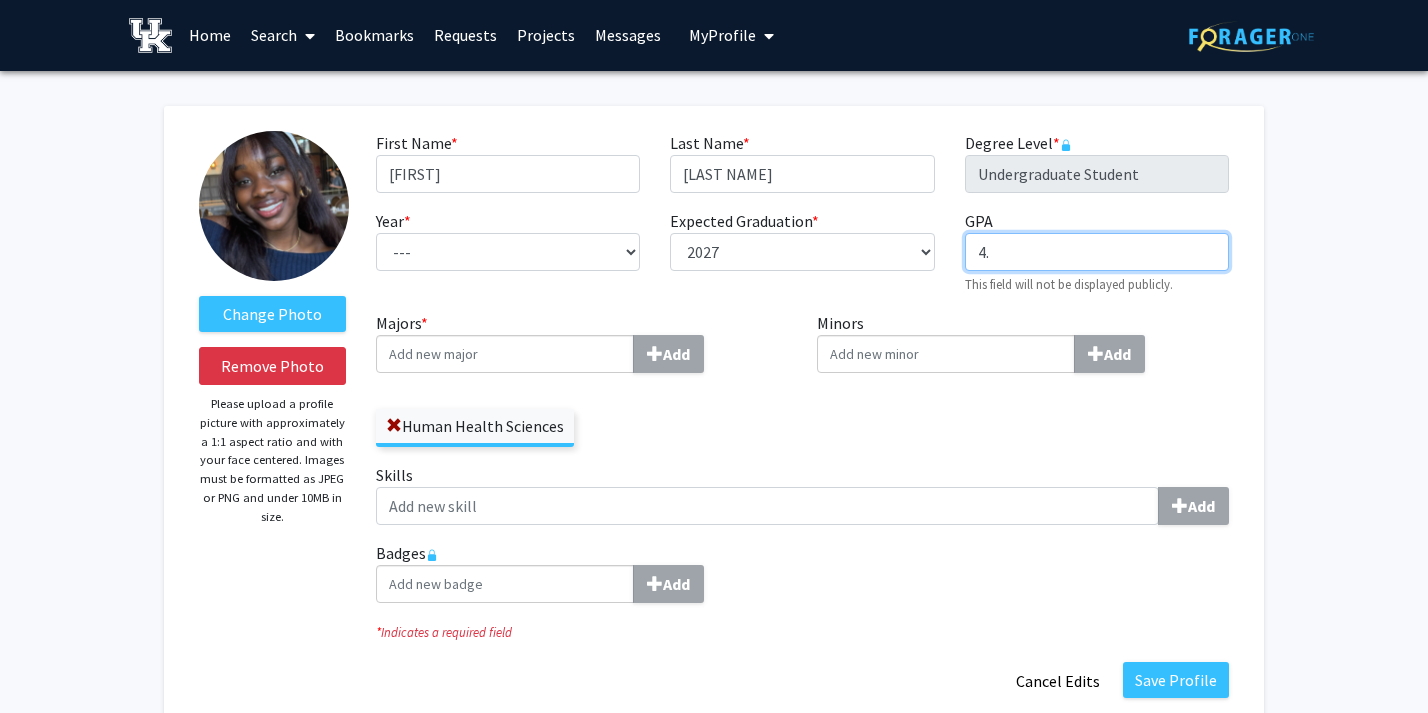 type on "4." 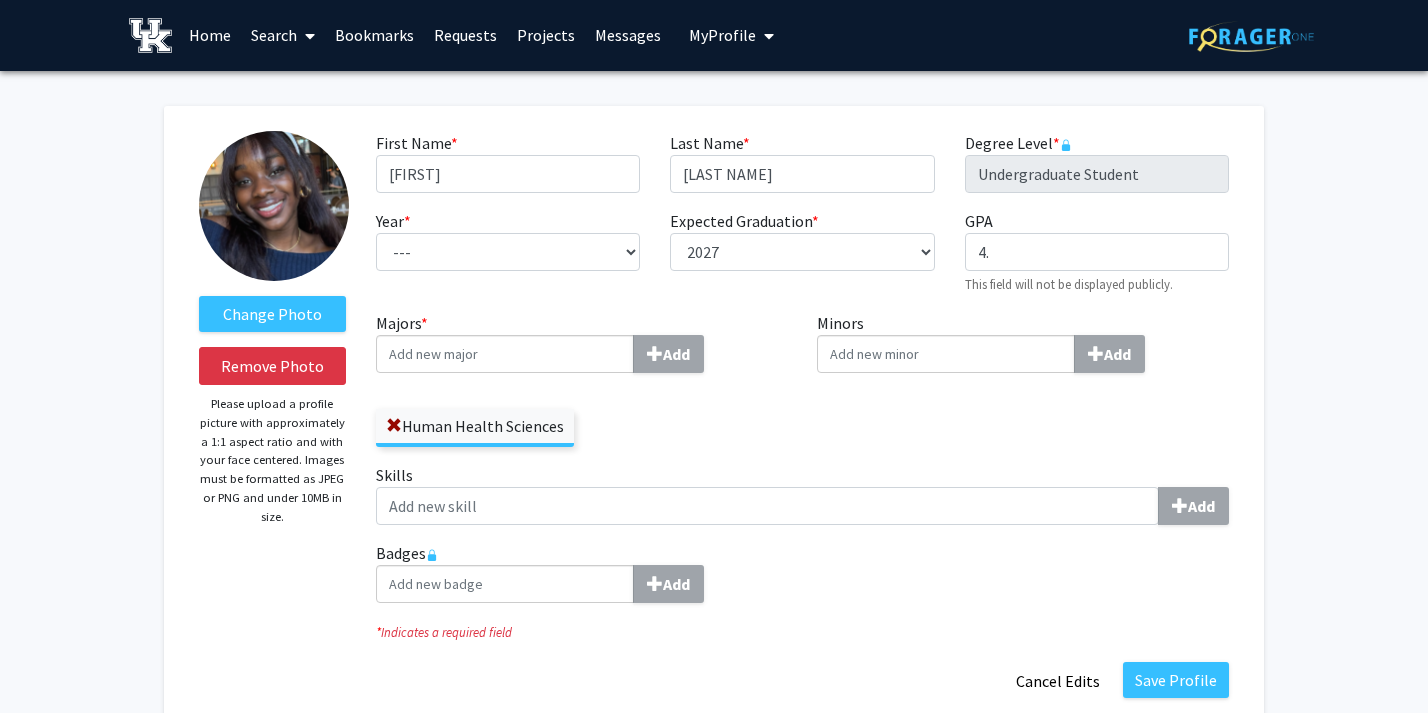 click on "Change Photo   Remove Photo   Please upload a profile picture with approximately a 1:1 aspect ratio and with your face centered. Images must be formatted as JPEG or PNG and under 10MB in size.   First Name  * required [FIRST]  Last Name  * required [LAST]  Degree Level  * required Undergraduate Student  Year  * required ---  First-year   Sophomore   Junior   Senior   Postbaccalaureate Certificate   Expected Graduation  * required ---  2018   2019   2020   2021   2022   2023   2024   2025   2026   2027   2028   2029   2030   2031   GPA  required [GPA].  This field will not be displayed publicly.   Majors  * Add  Human Health Sciences   Minors  Add  Skills  Add  Badges  Add *  Indicates a required field  Save Profile   Cancel Edits  Seeking Opportunities?  Indicate to faculty/staff and other users that you are looking for opportunities to join collaborative projects.    Seeking Collaborators?  Indicate if you are looking for other students to join you on collaborative projects.       Supplemental Files   help" 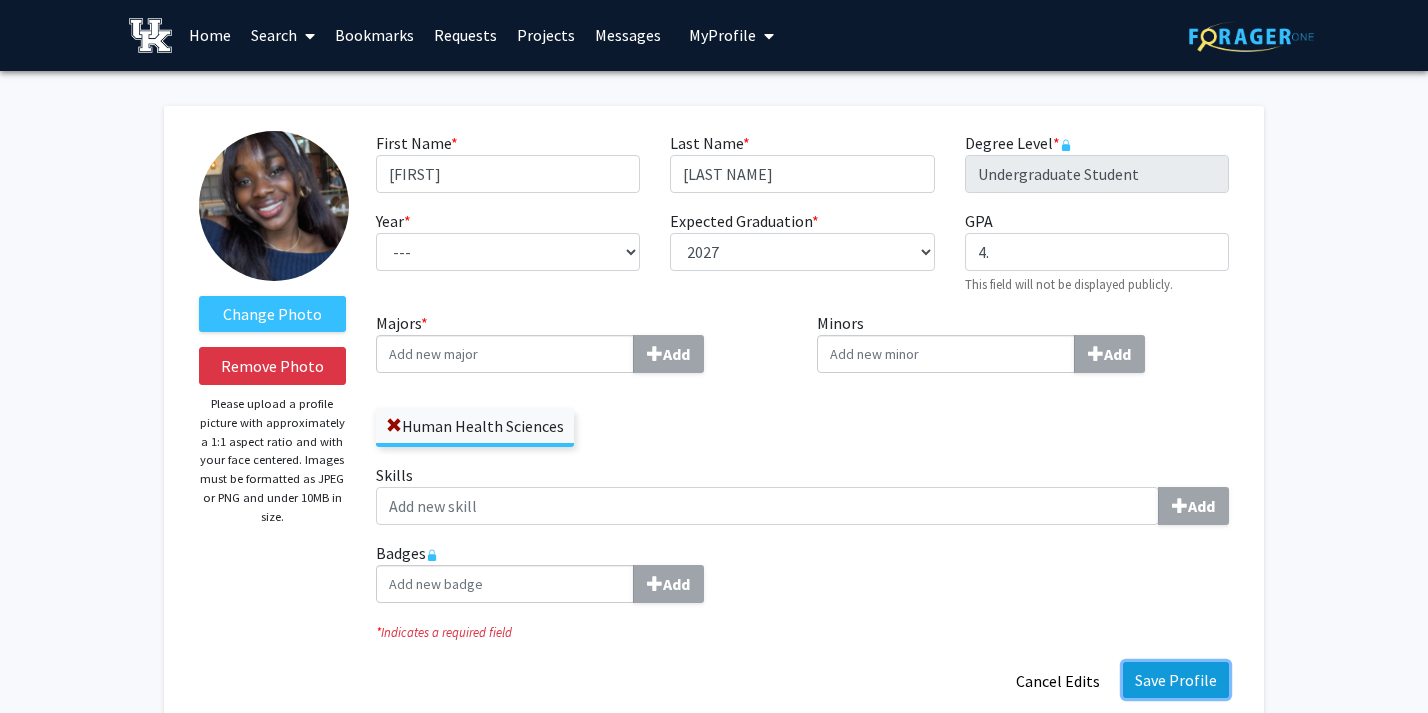 click on "Save Profile" 